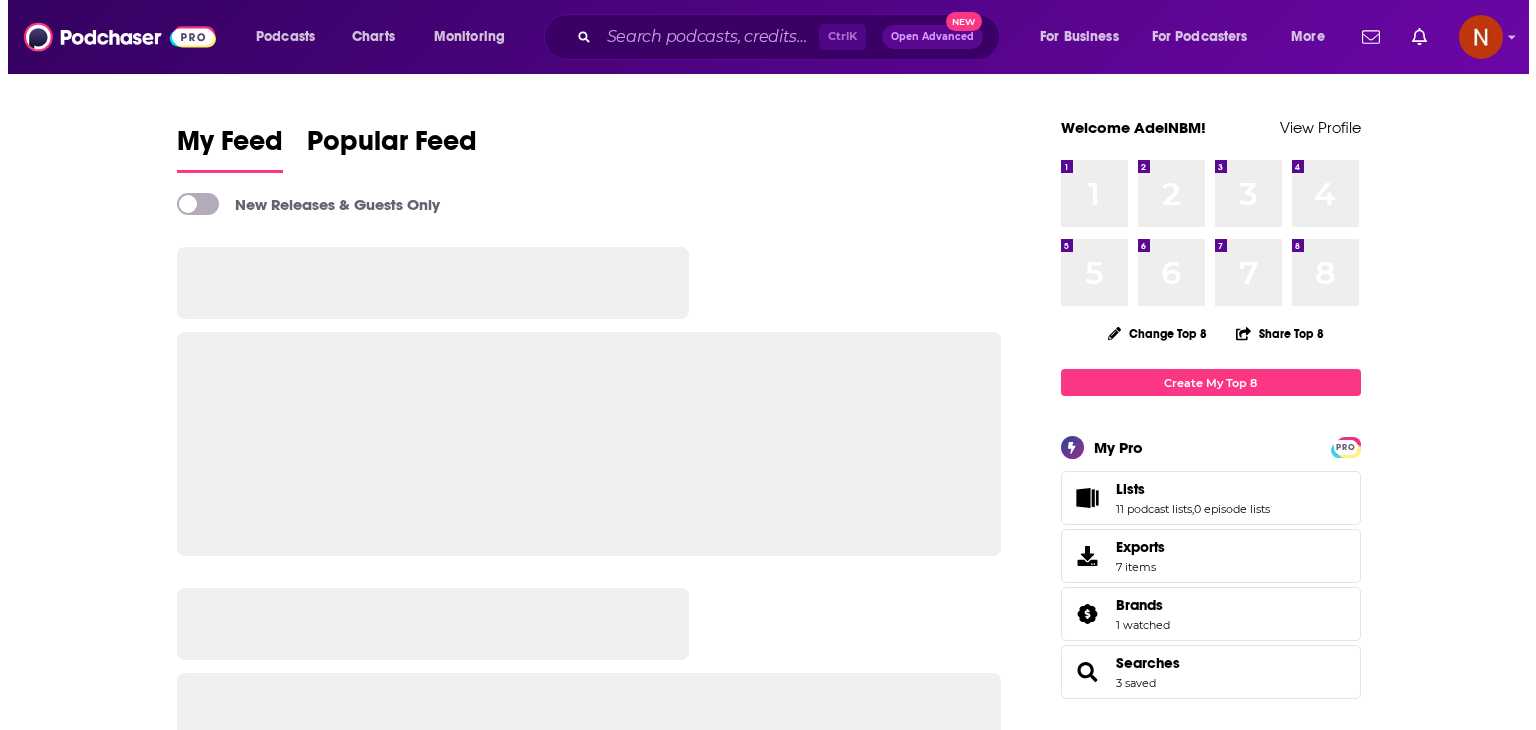 scroll, scrollTop: 0, scrollLeft: 0, axis: both 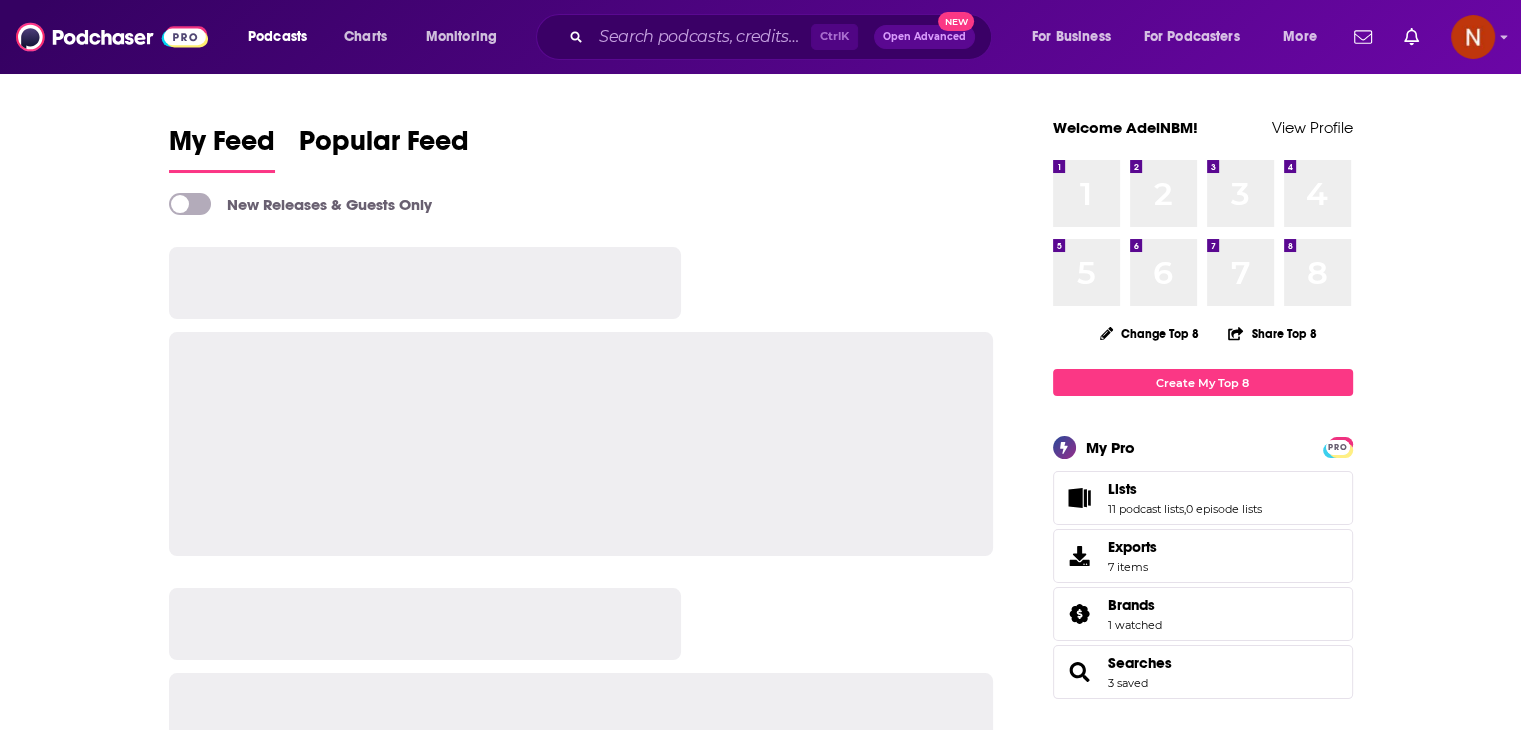 click on "Podcasts" at bounding box center [277, 37] 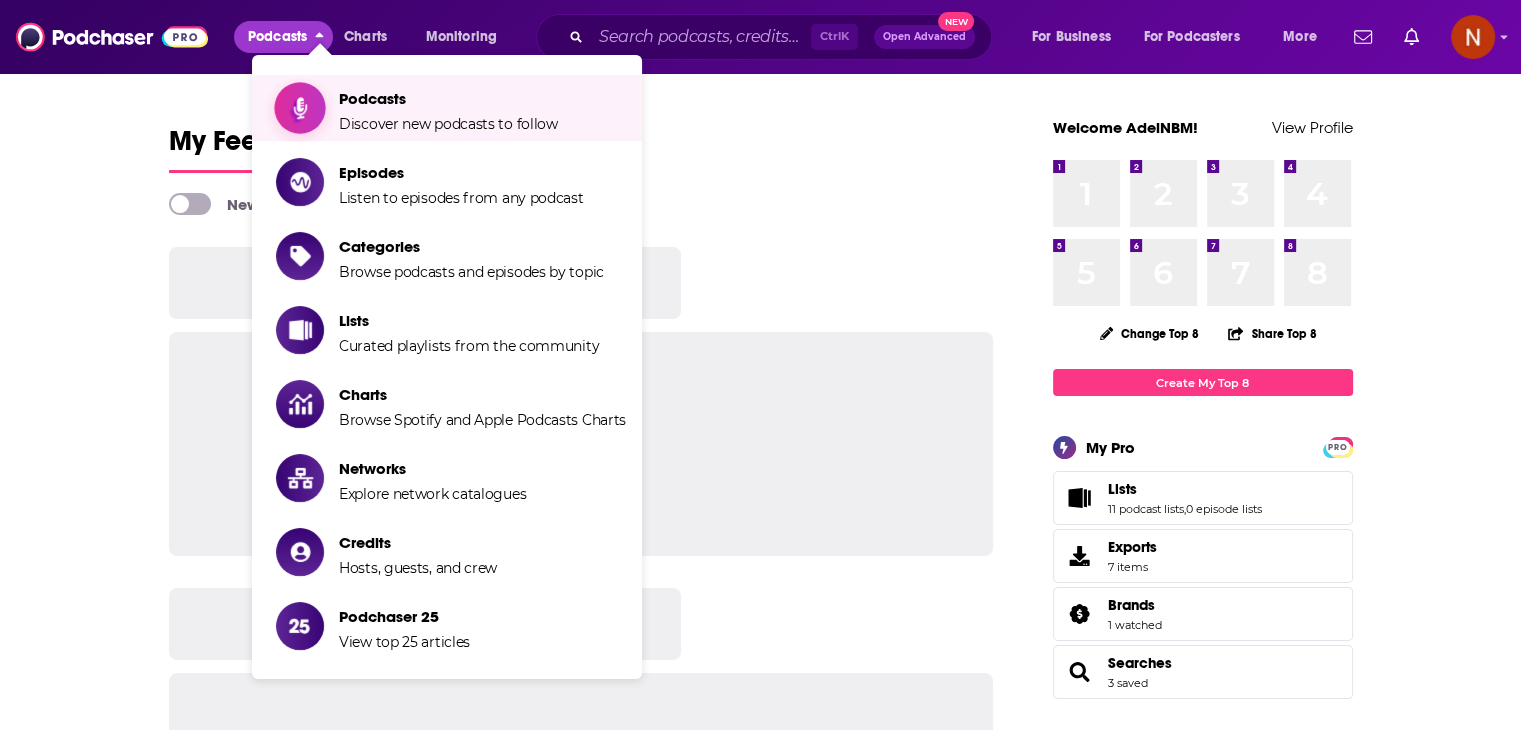 click on "Podcasts Discover new podcasts to follow" at bounding box center [448, 108] 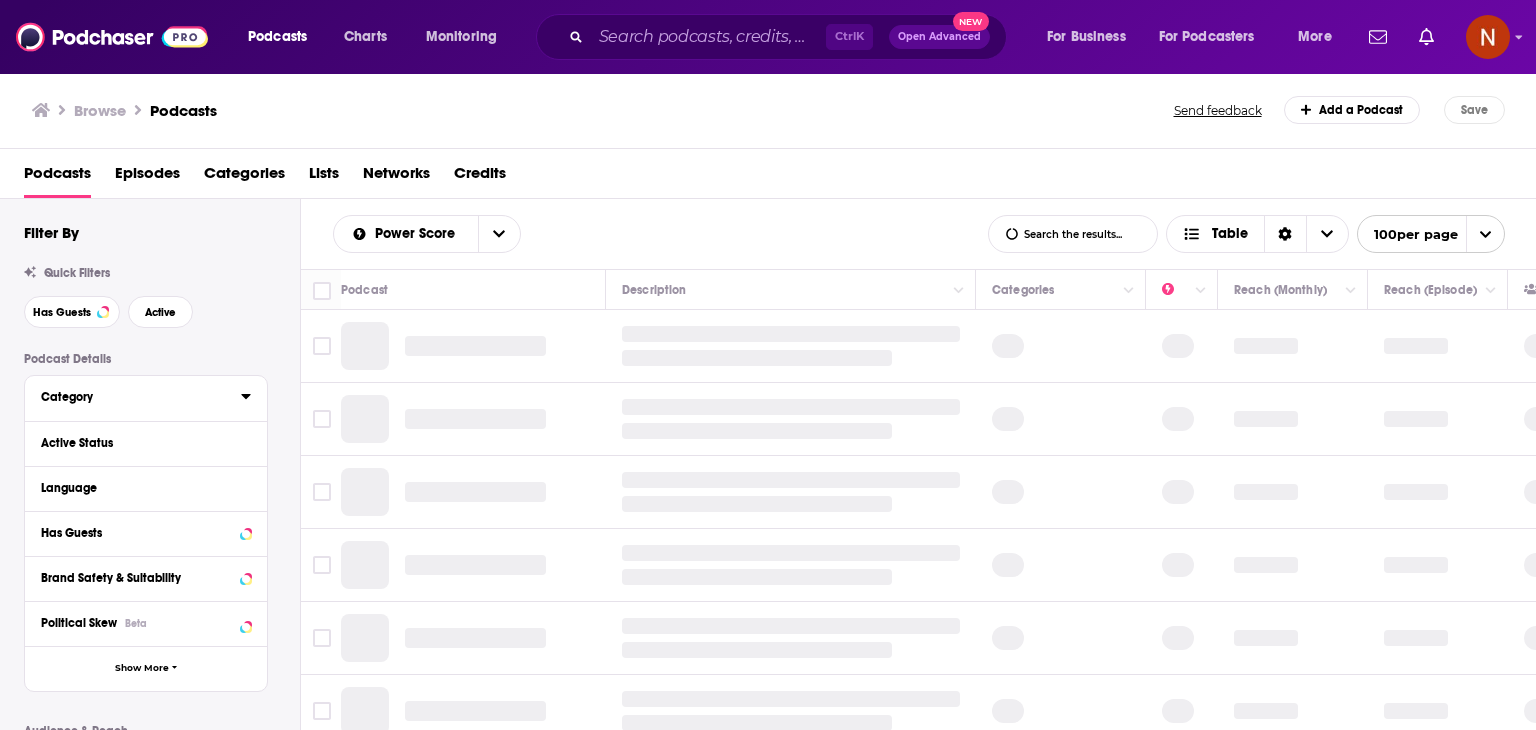 click on "Category" at bounding box center [134, 397] 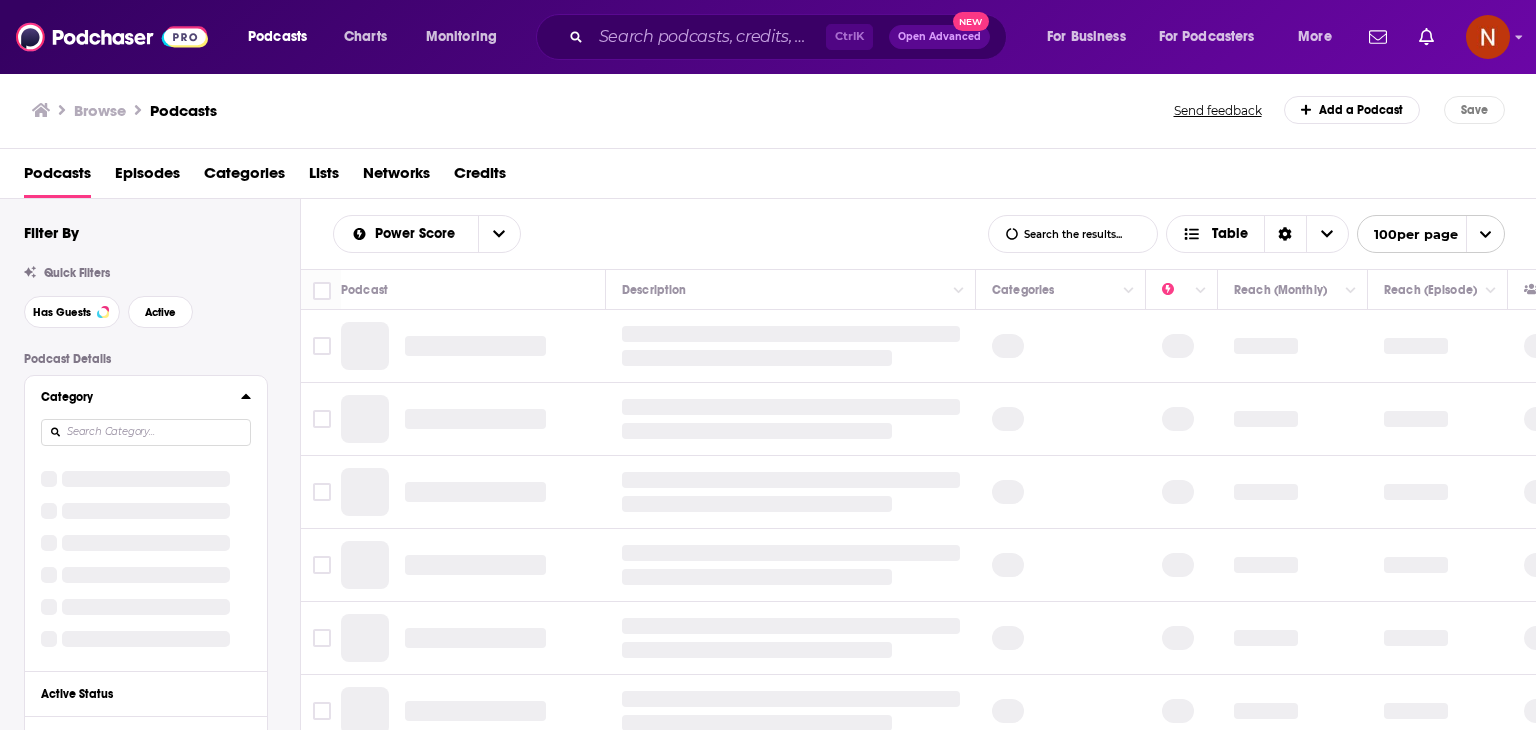 scroll, scrollTop: 154, scrollLeft: 0, axis: vertical 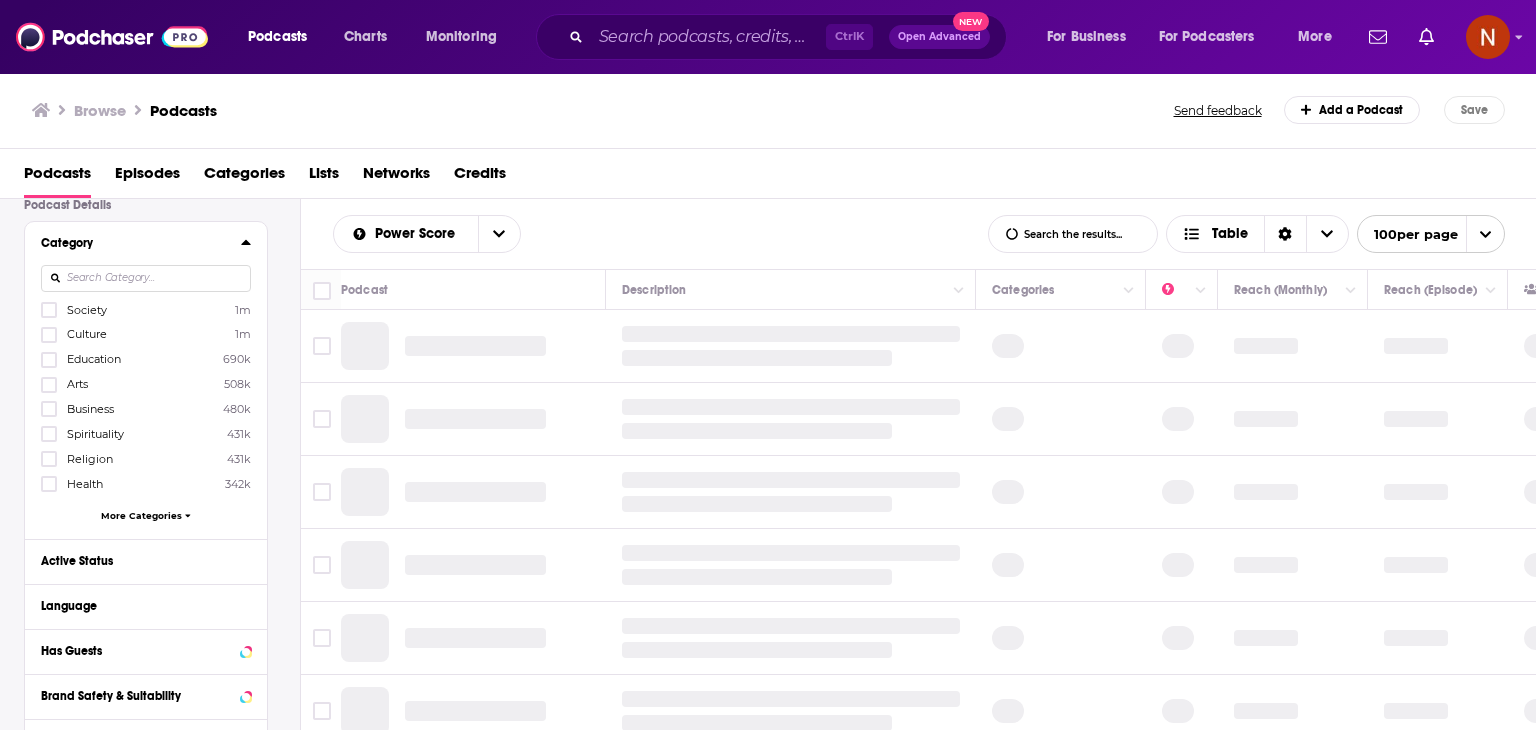 click at bounding box center (146, 278) 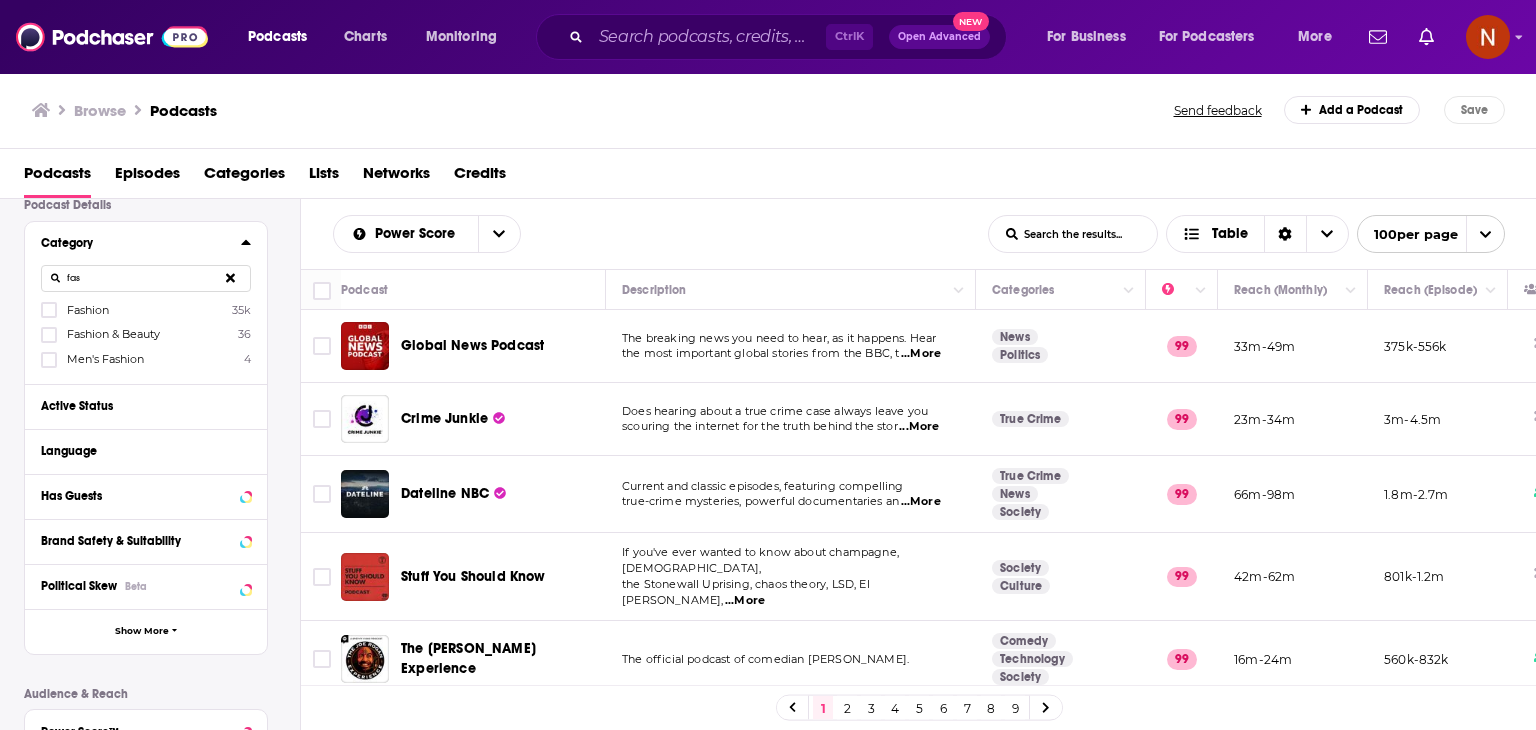 click 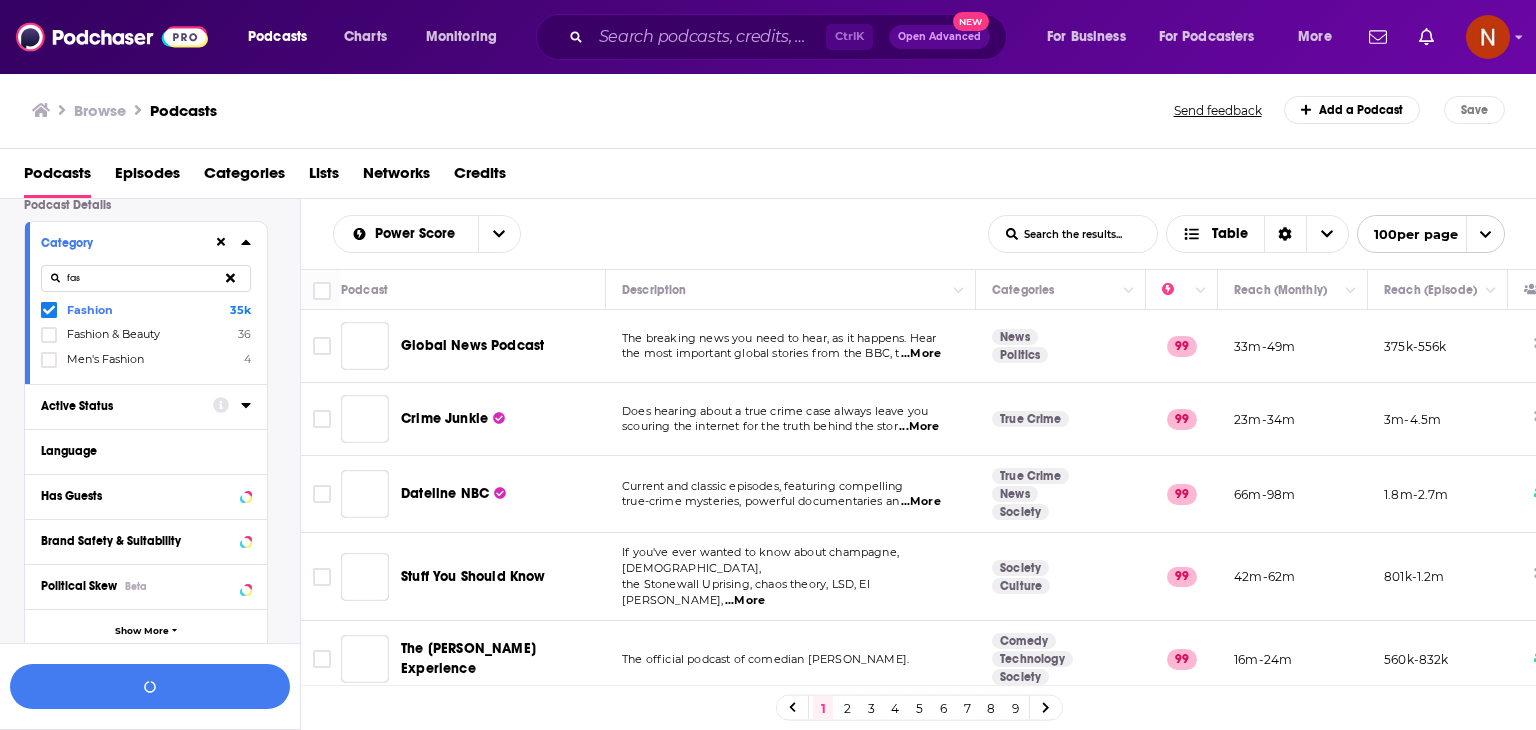 scroll, scrollTop: 204, scrollLeft: 0, axis: vertical 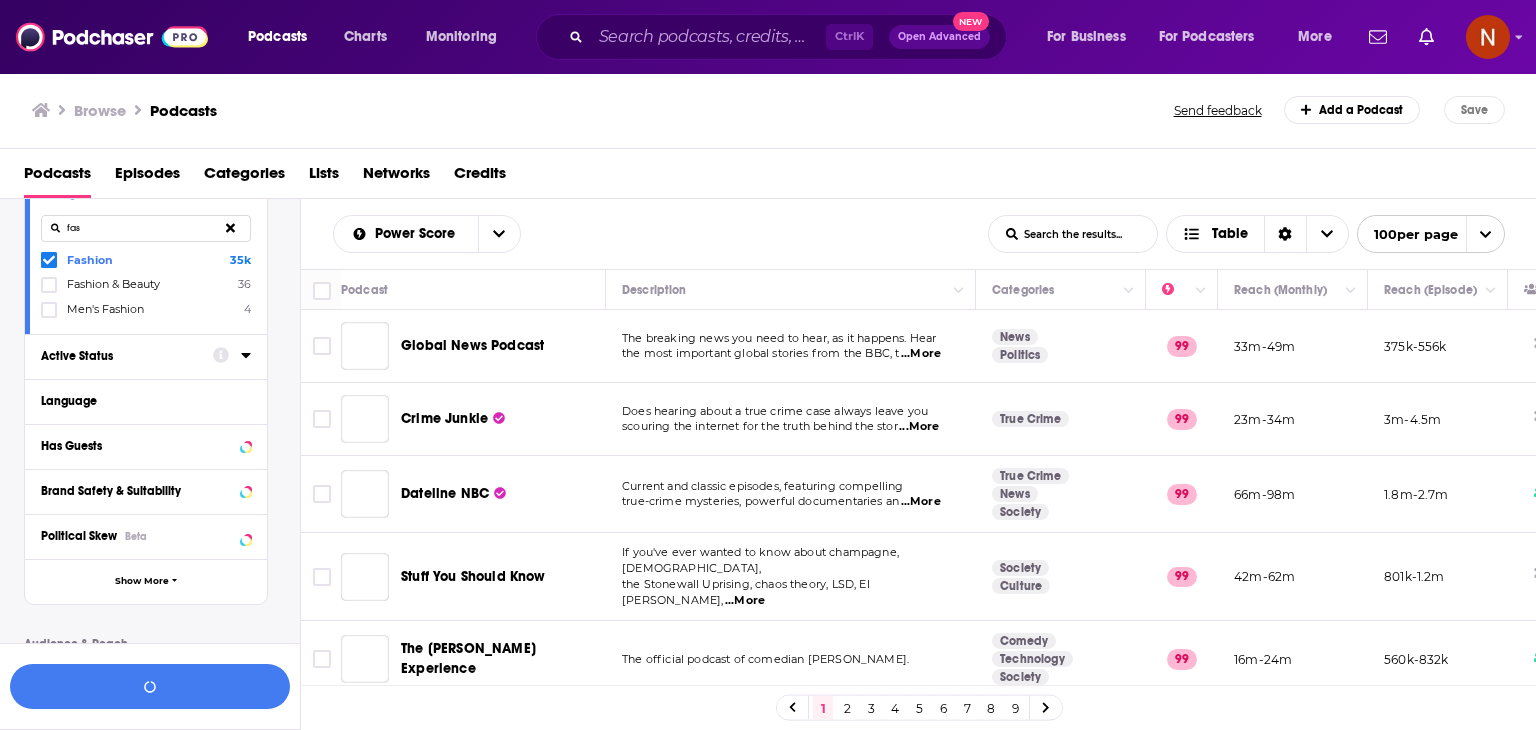 click on "Active Status" at bounding box center [127, 355] 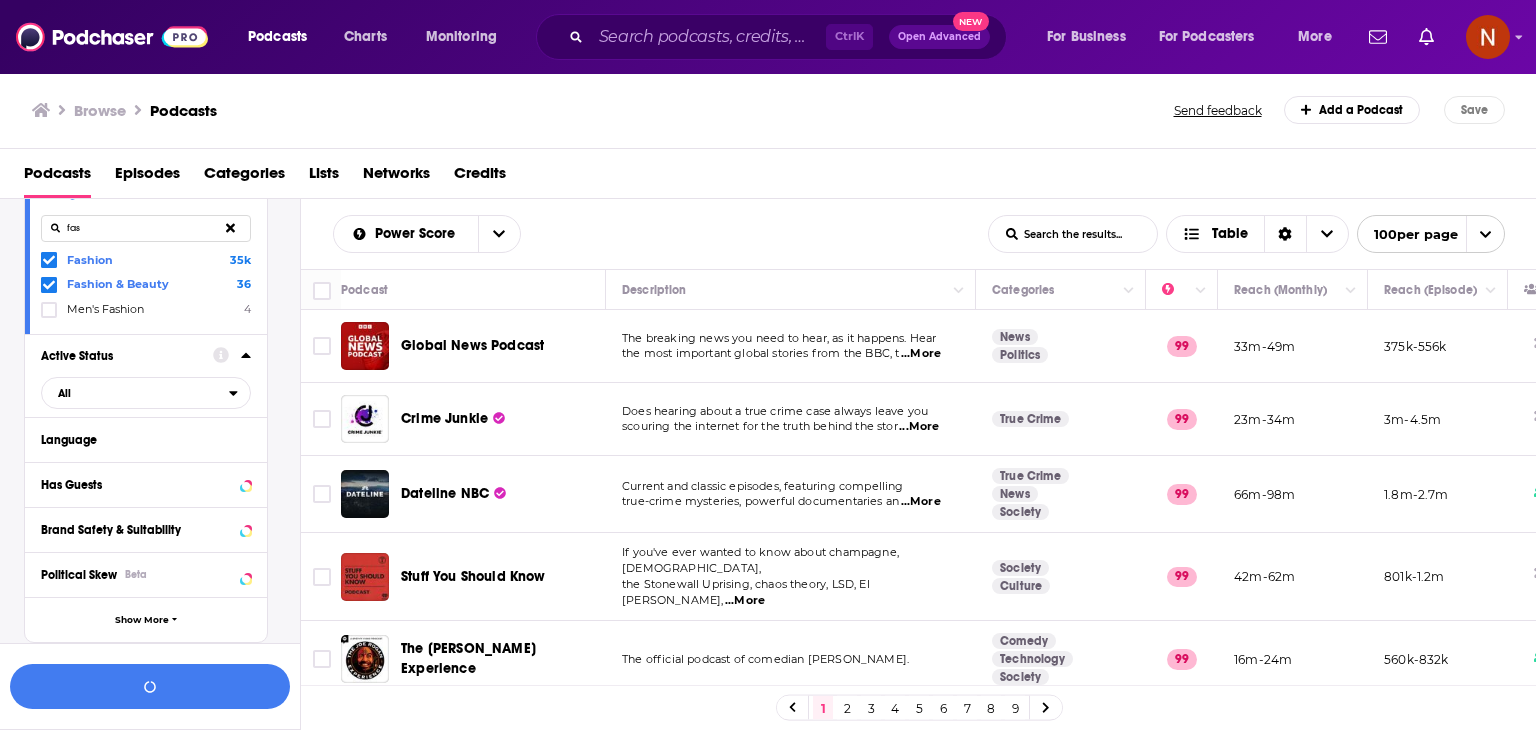 click on "fas" at bounding box center (146, 228) 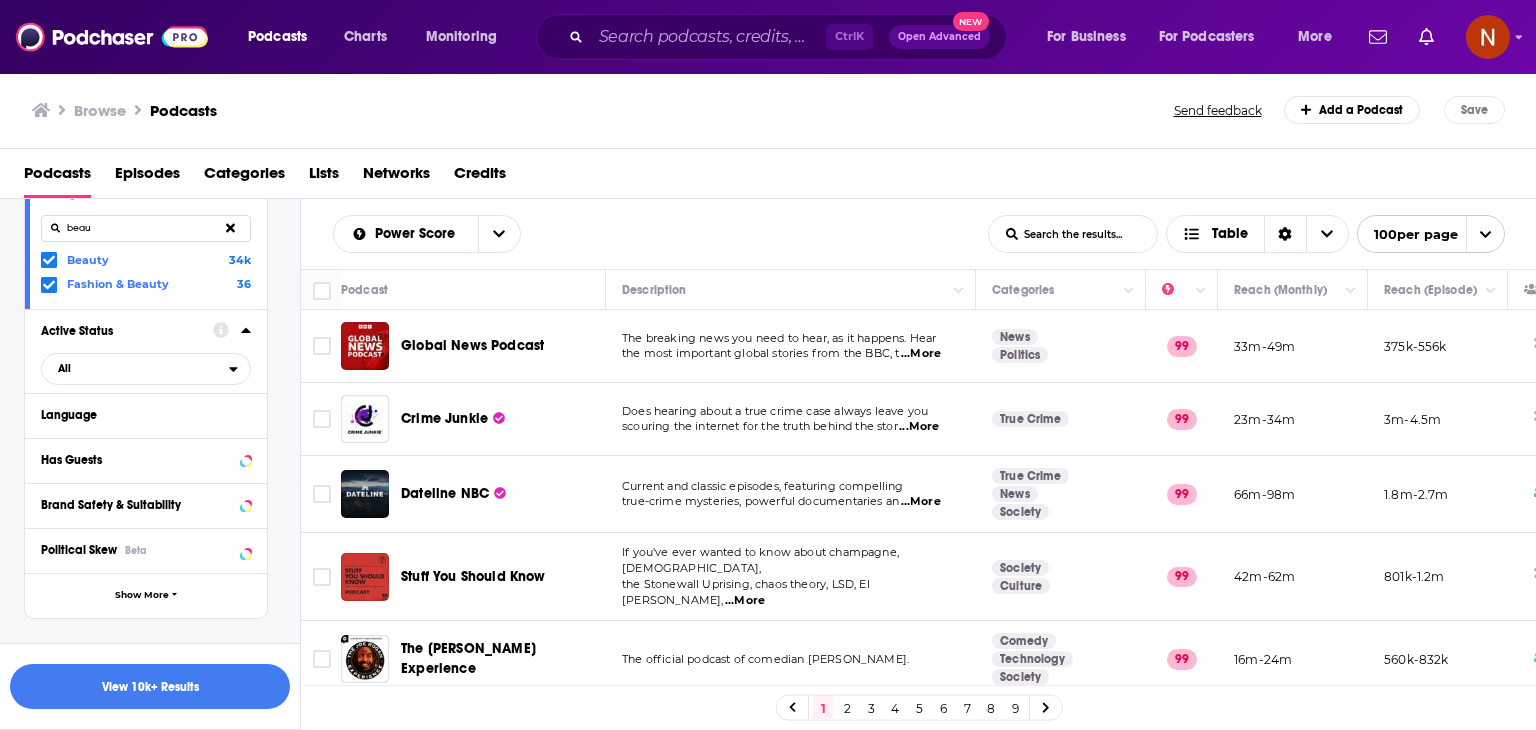 click on "beau" at bounding box center [146, 228] 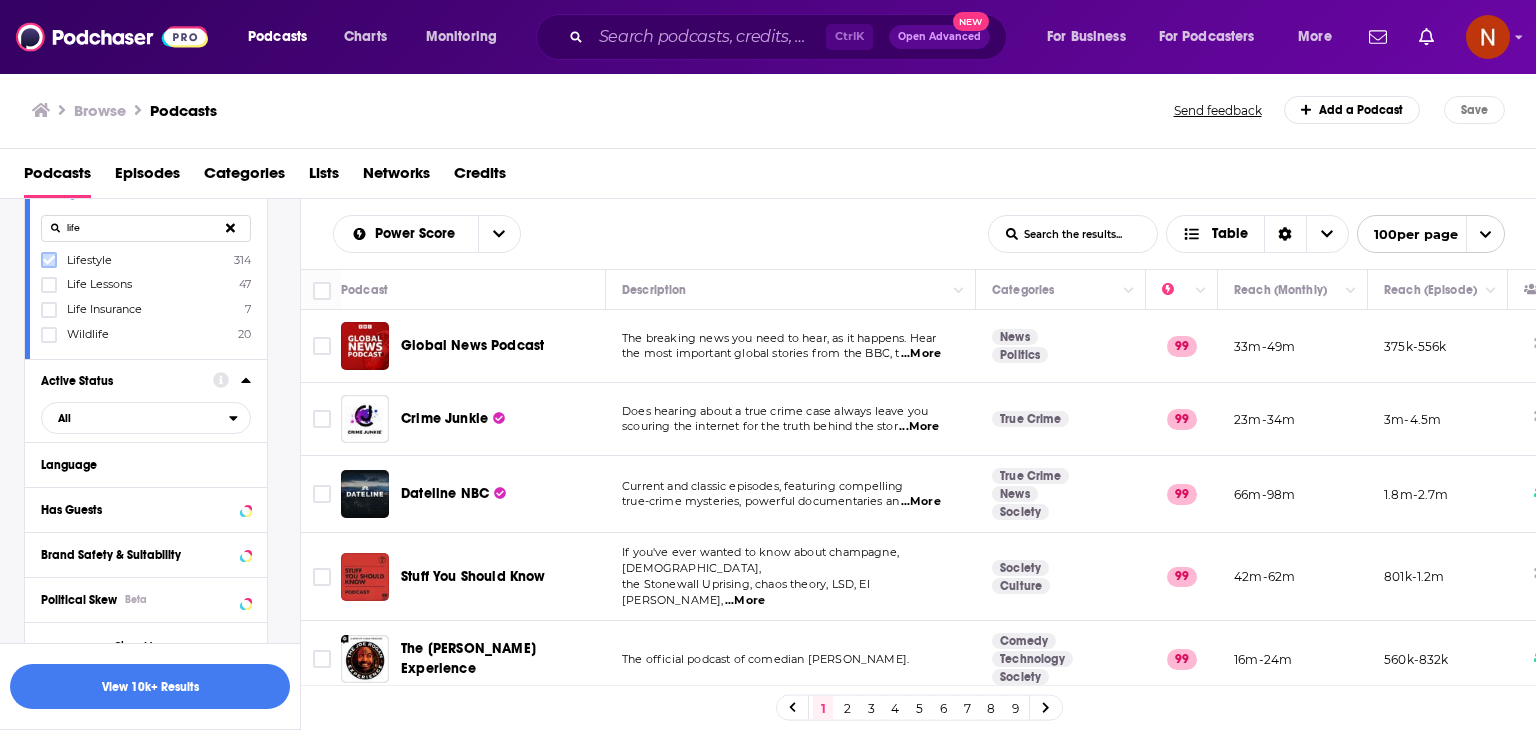 type on "life" 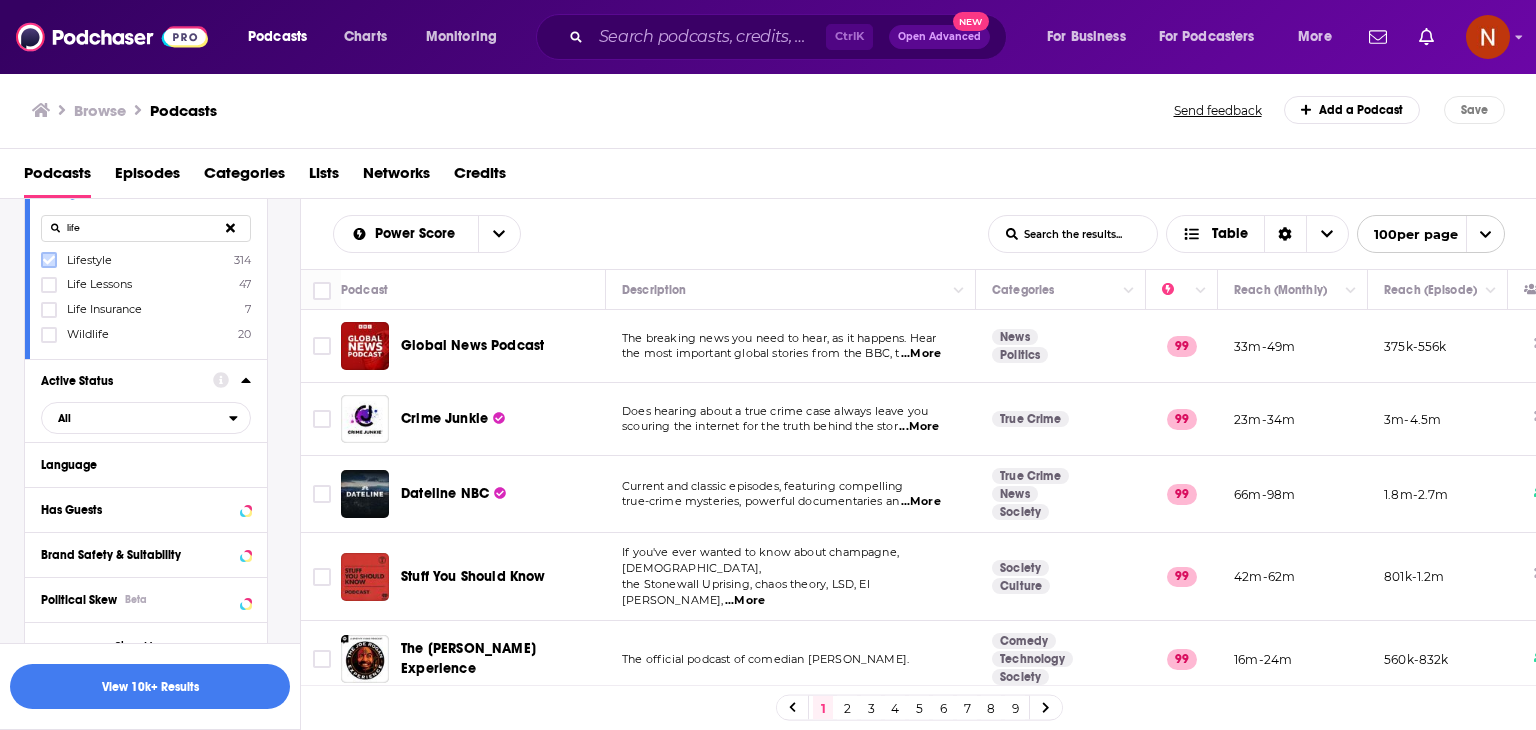 click 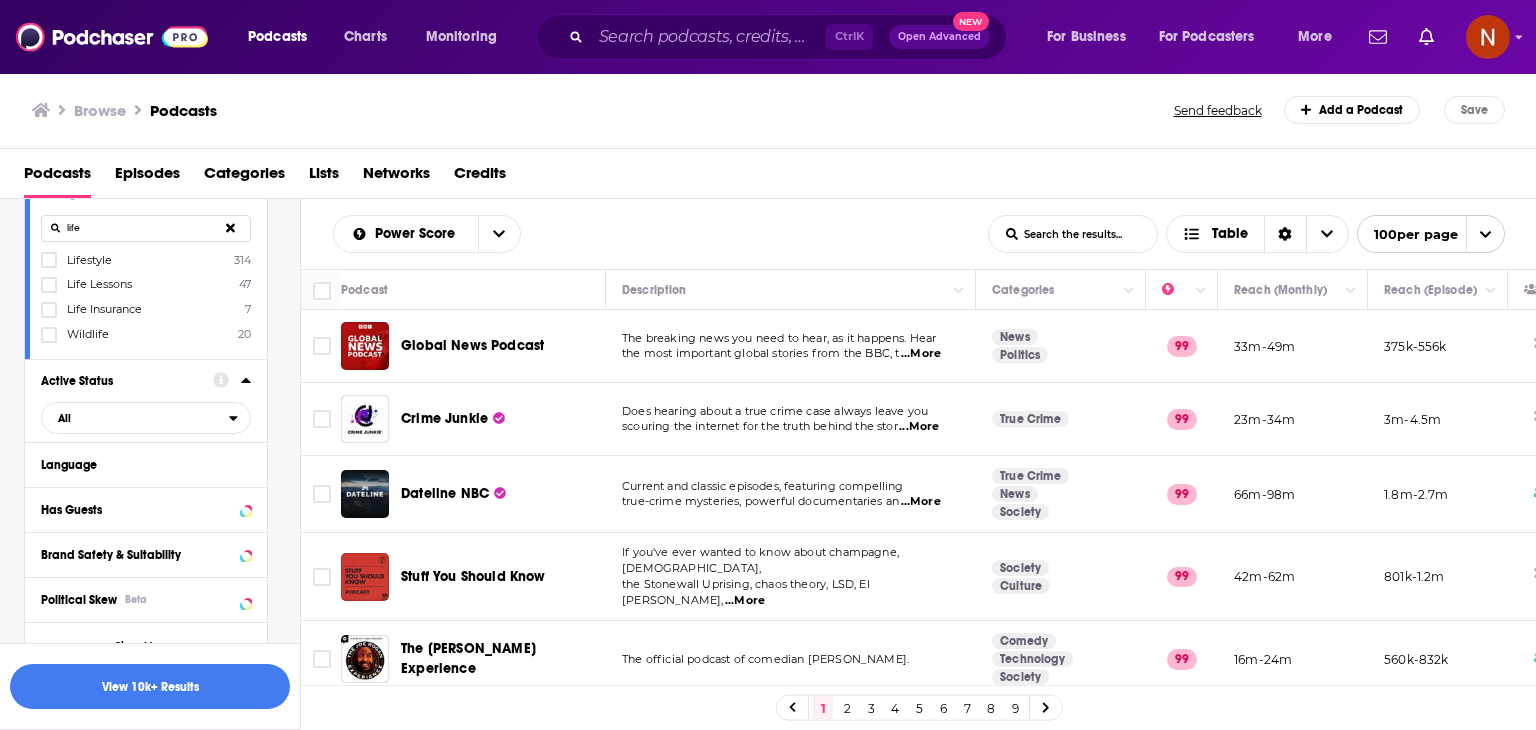 click on "life" at bounding box center [146, 228] 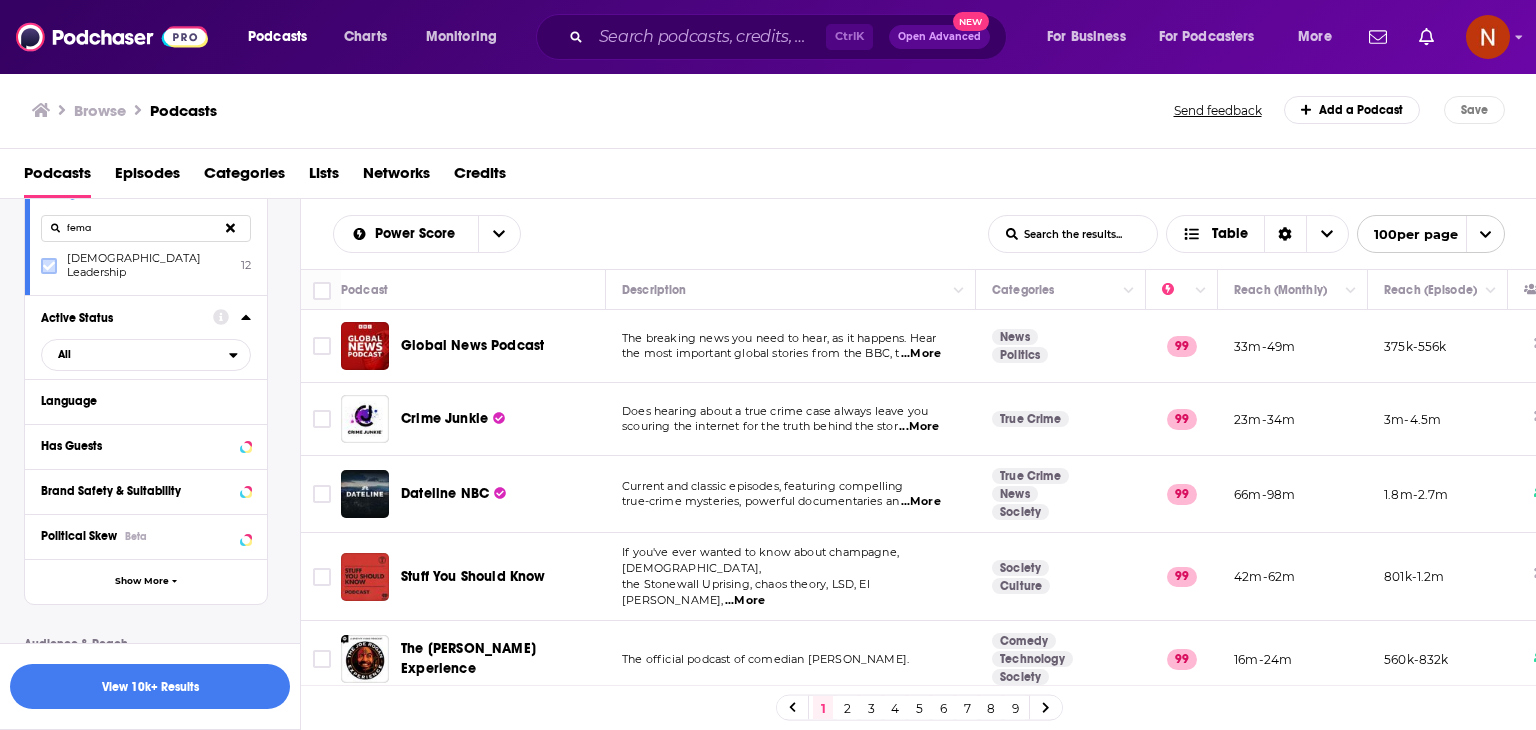 click 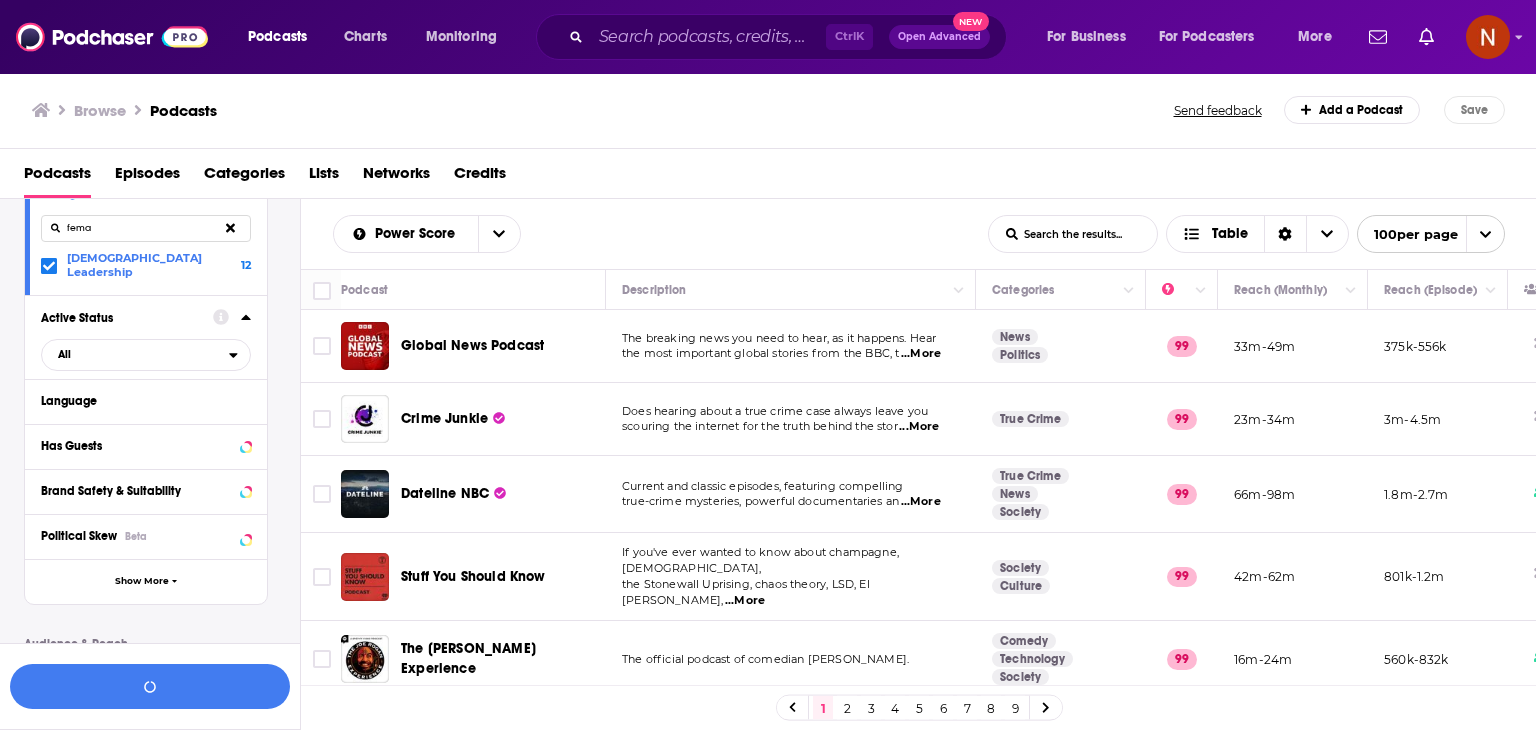click on "fema" at bounding box center (146, 228) 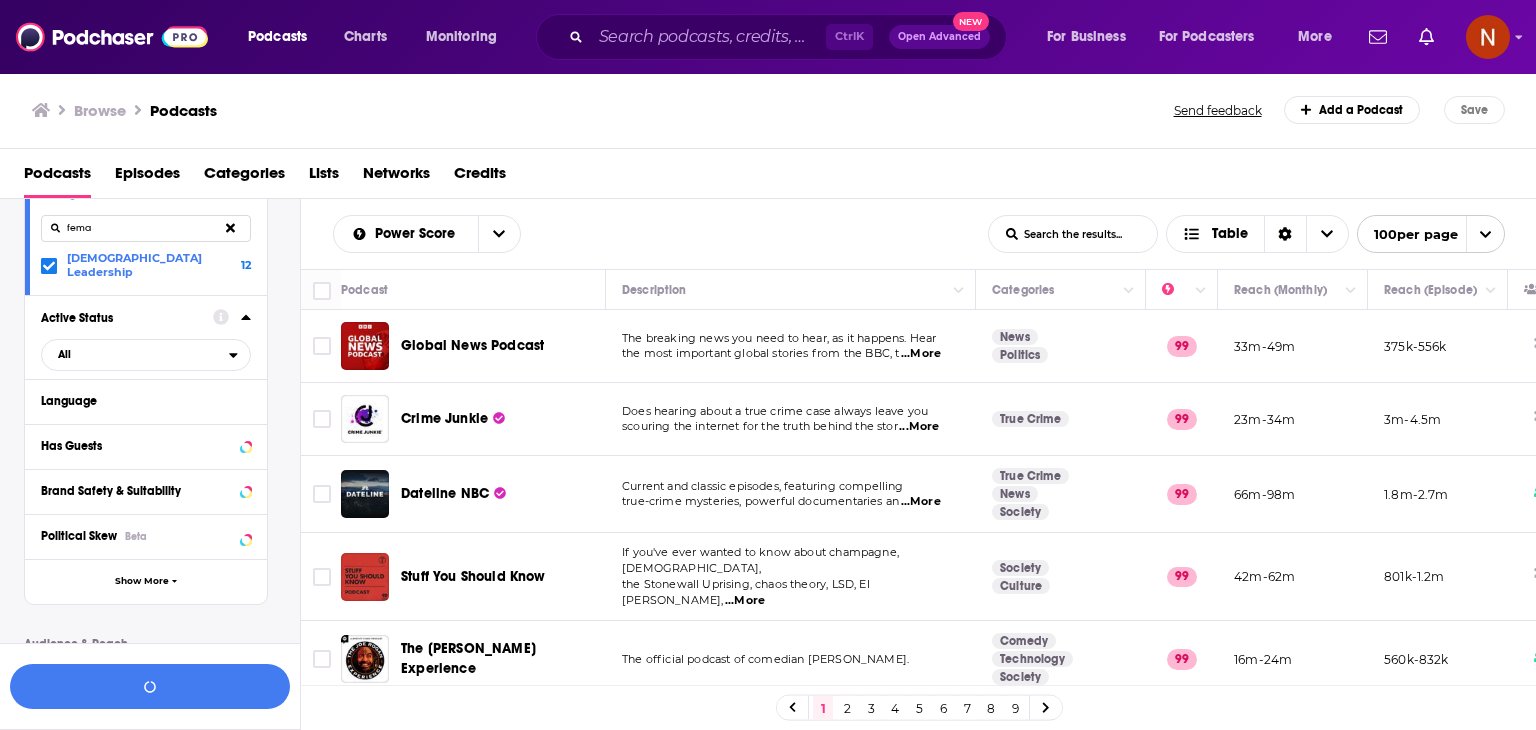 click on "fema" at bounding box center [146, 228] 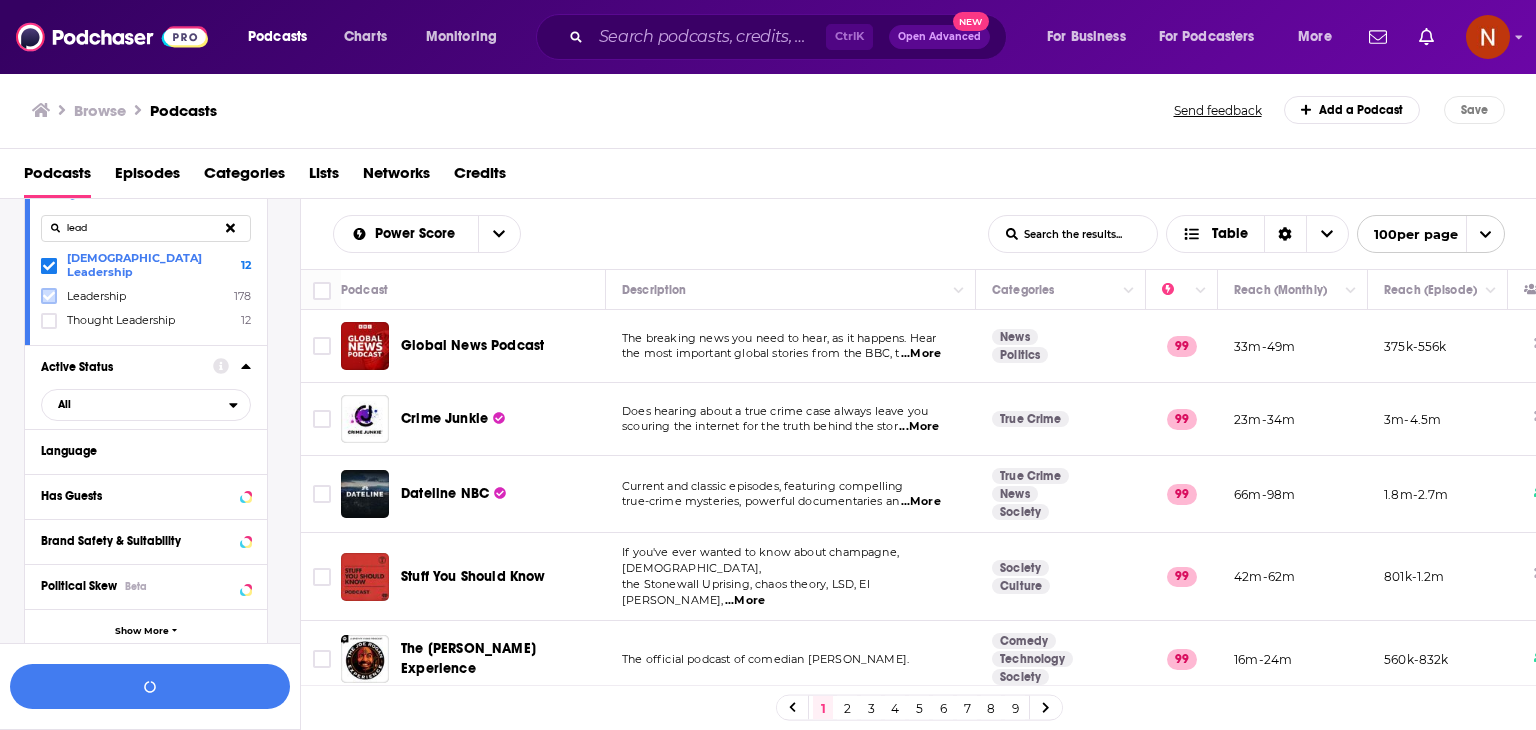 click 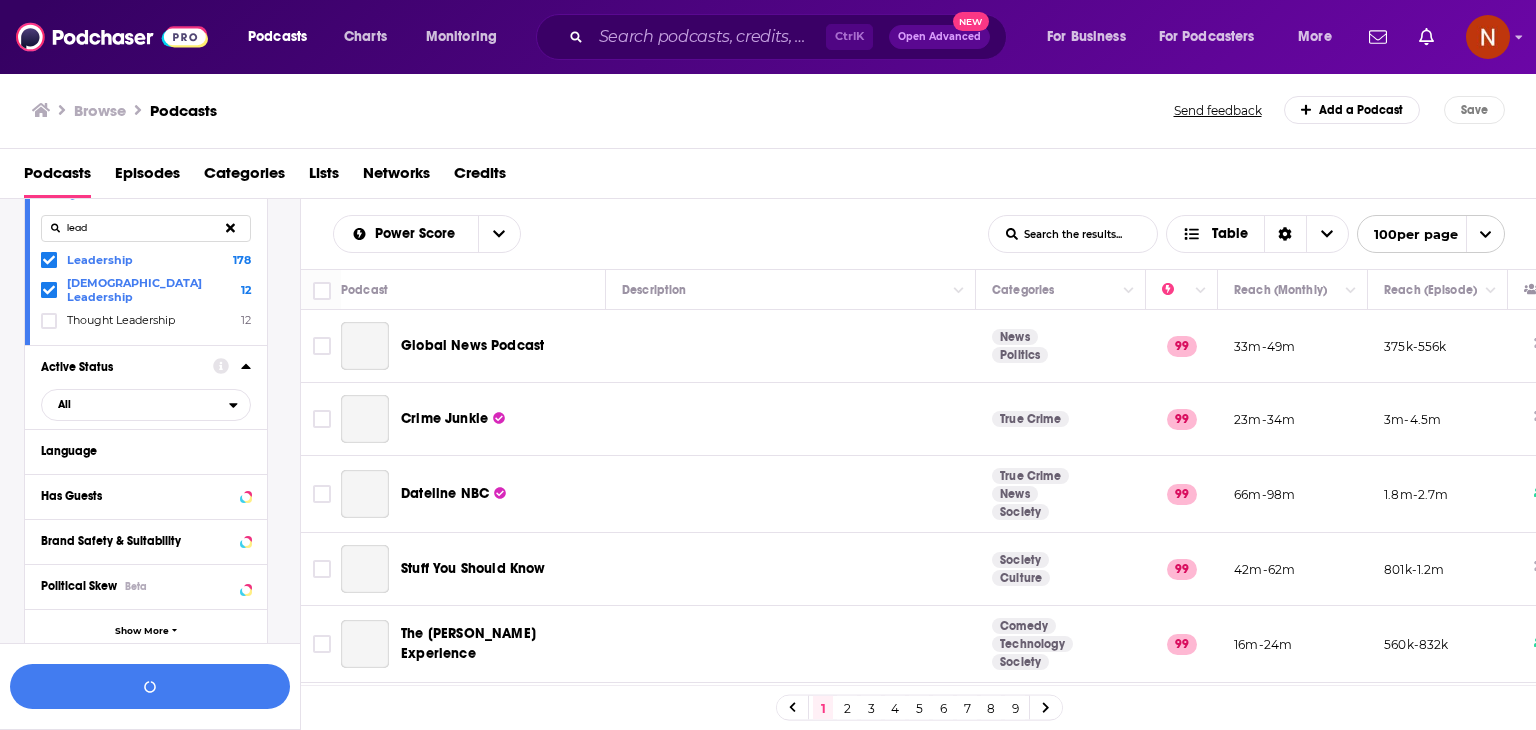 click on "lead" at bounding box center [146, 228] 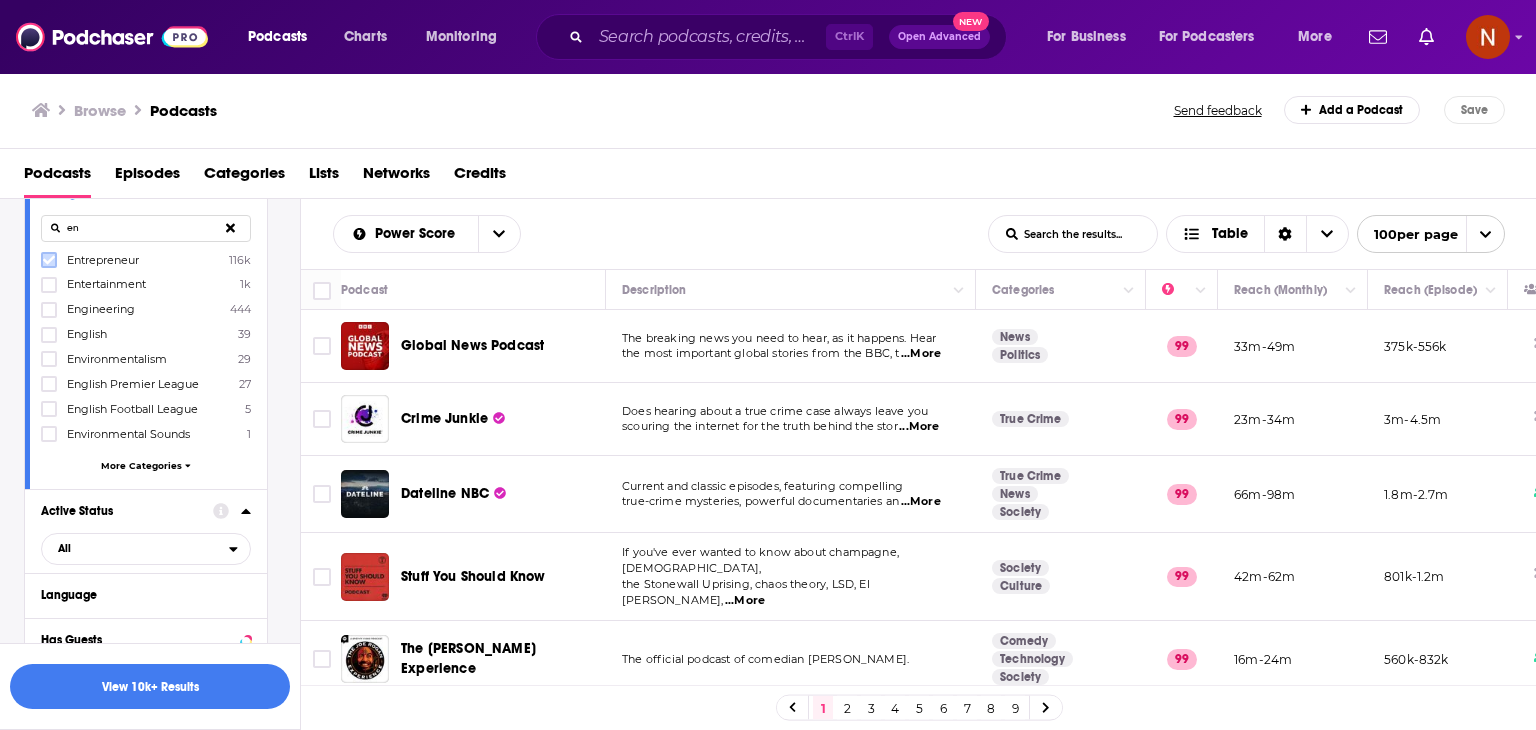 type on "en" 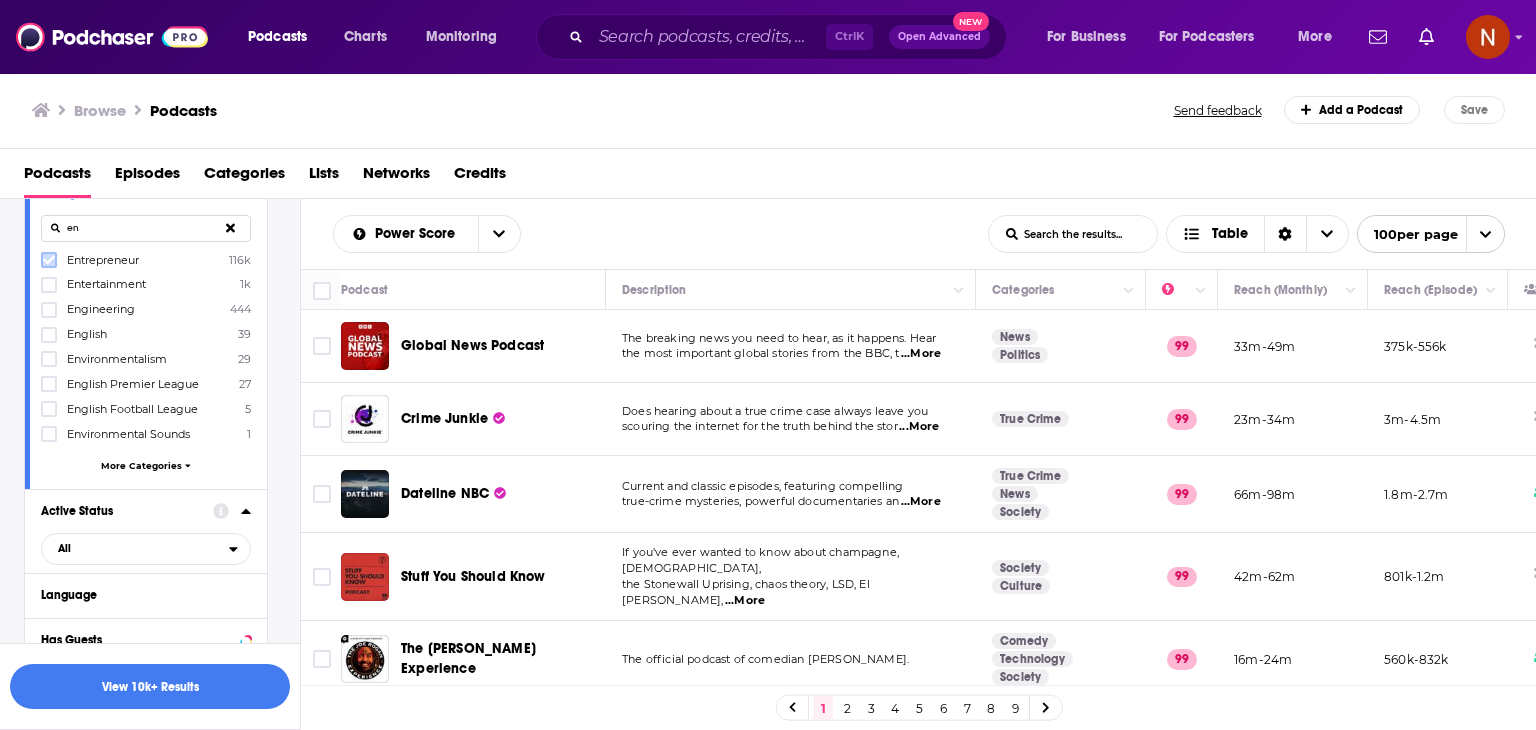 click 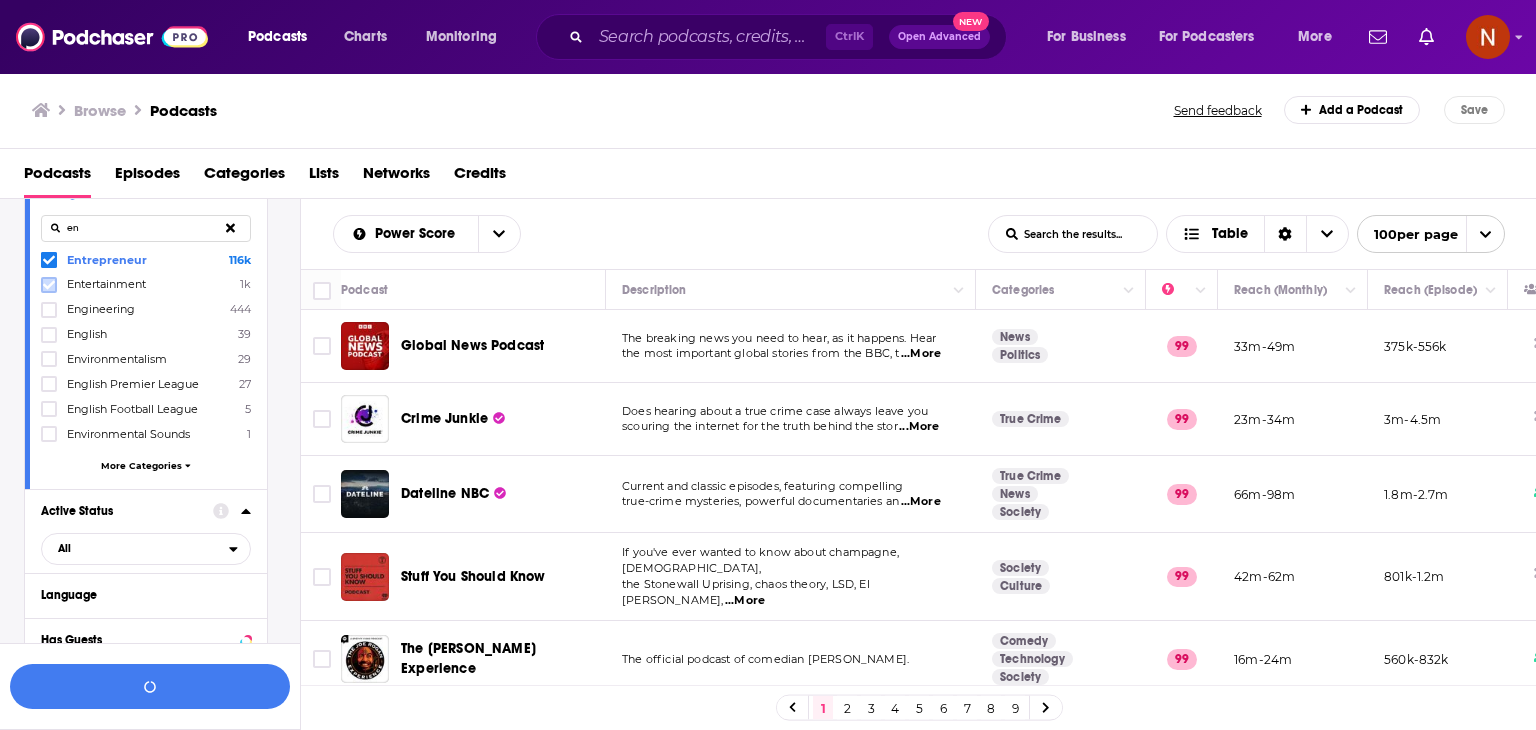 click 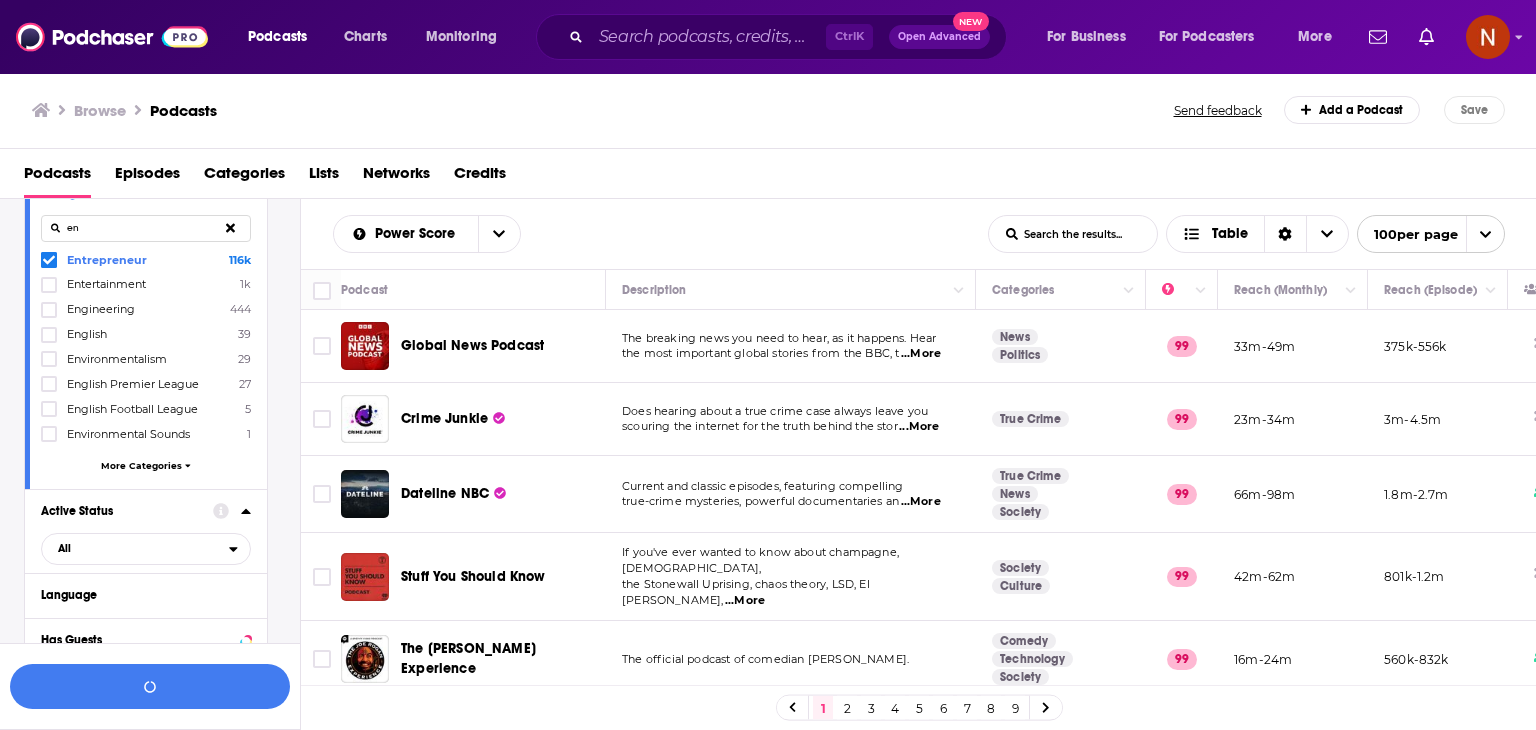 click on "en" at bounding box center [146, 228] 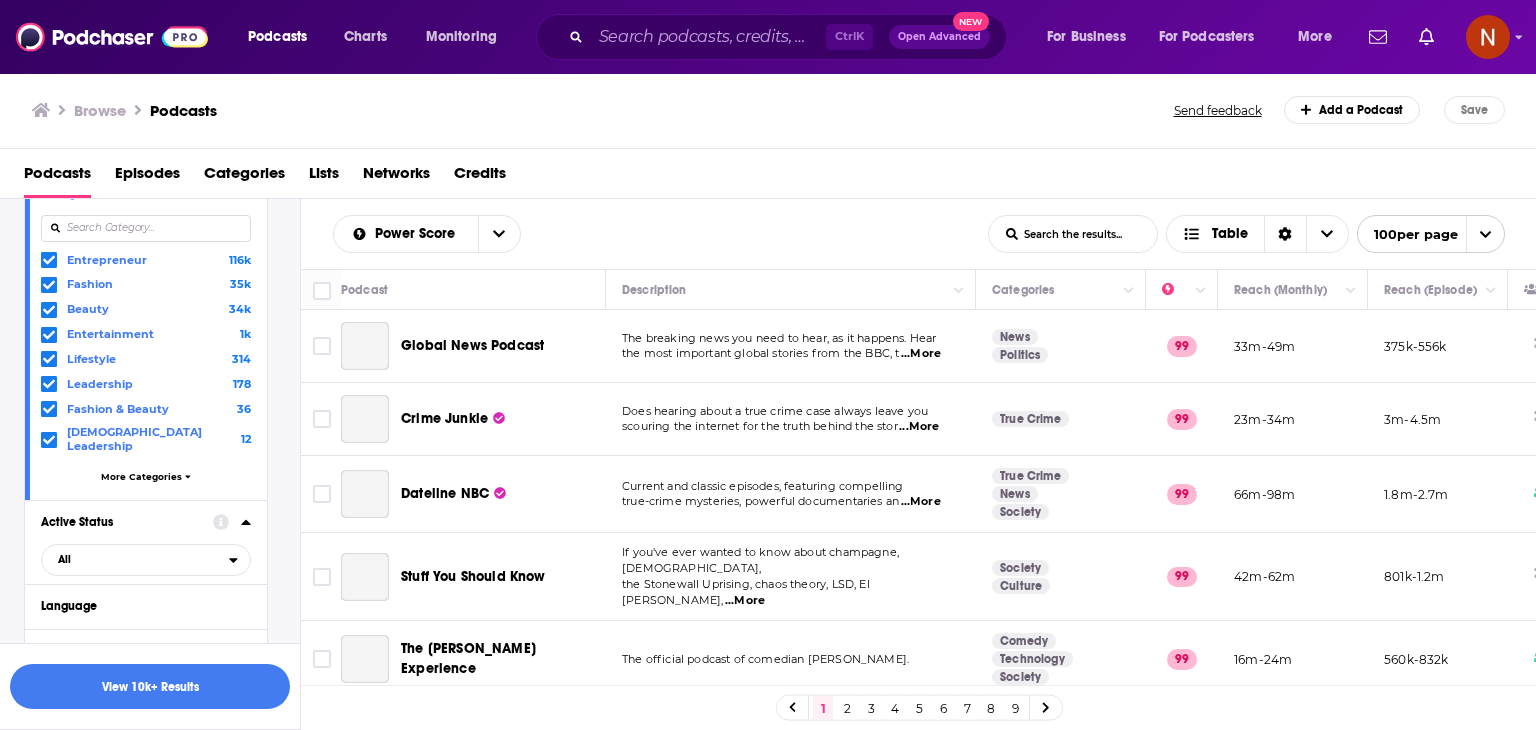 type 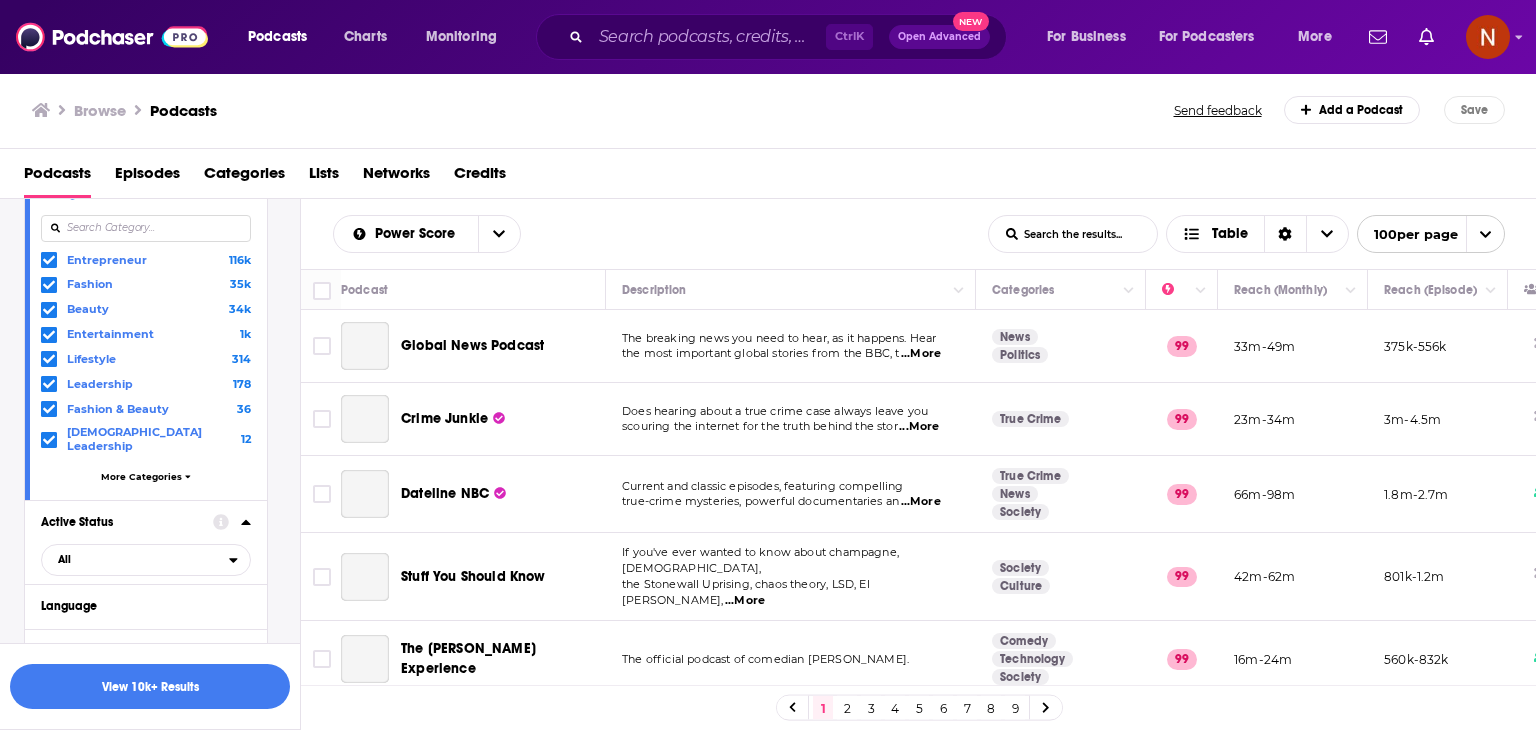 click on "Active Status All" at bounding box center [146, 542] 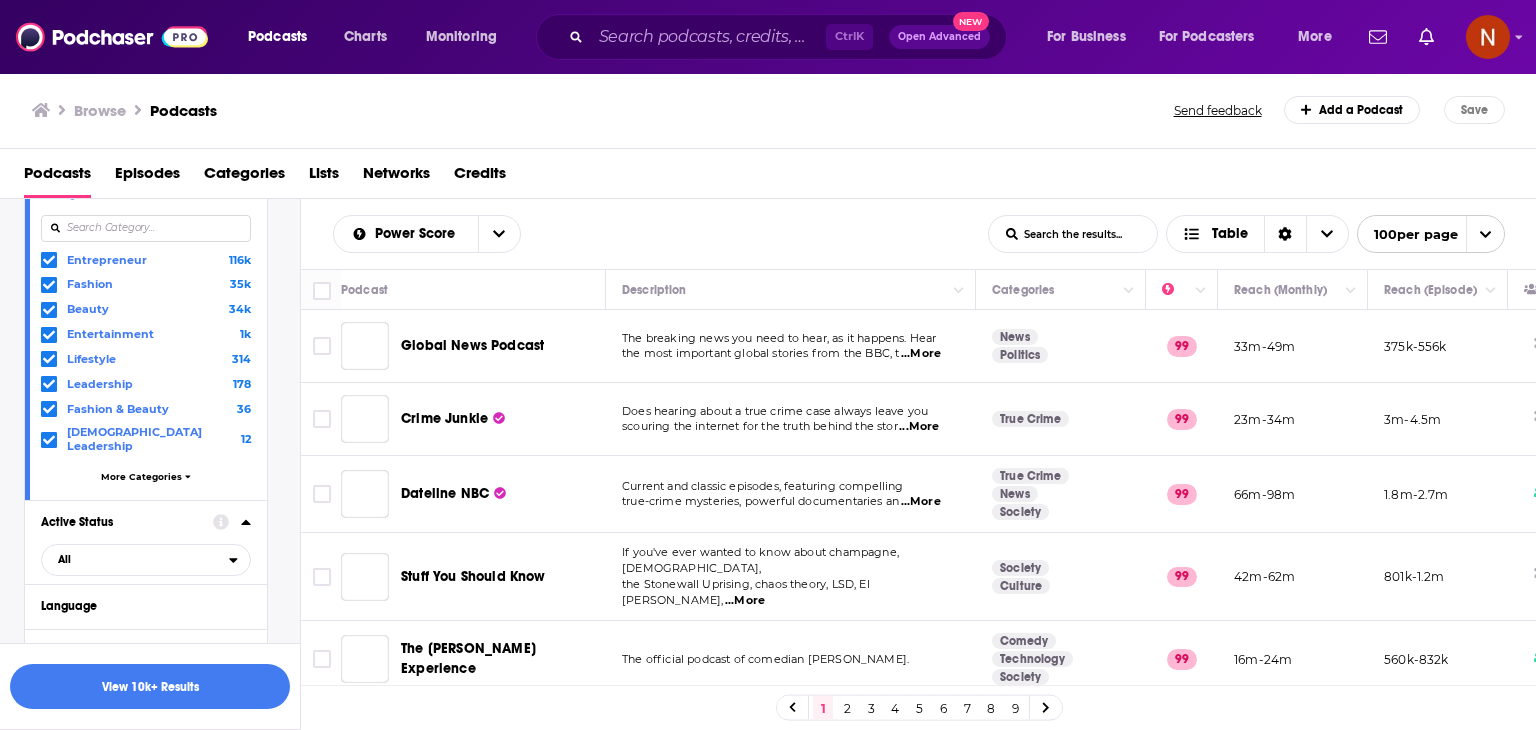scroll, scrollTop: 380, scrollLeft: 0, axis: vertical 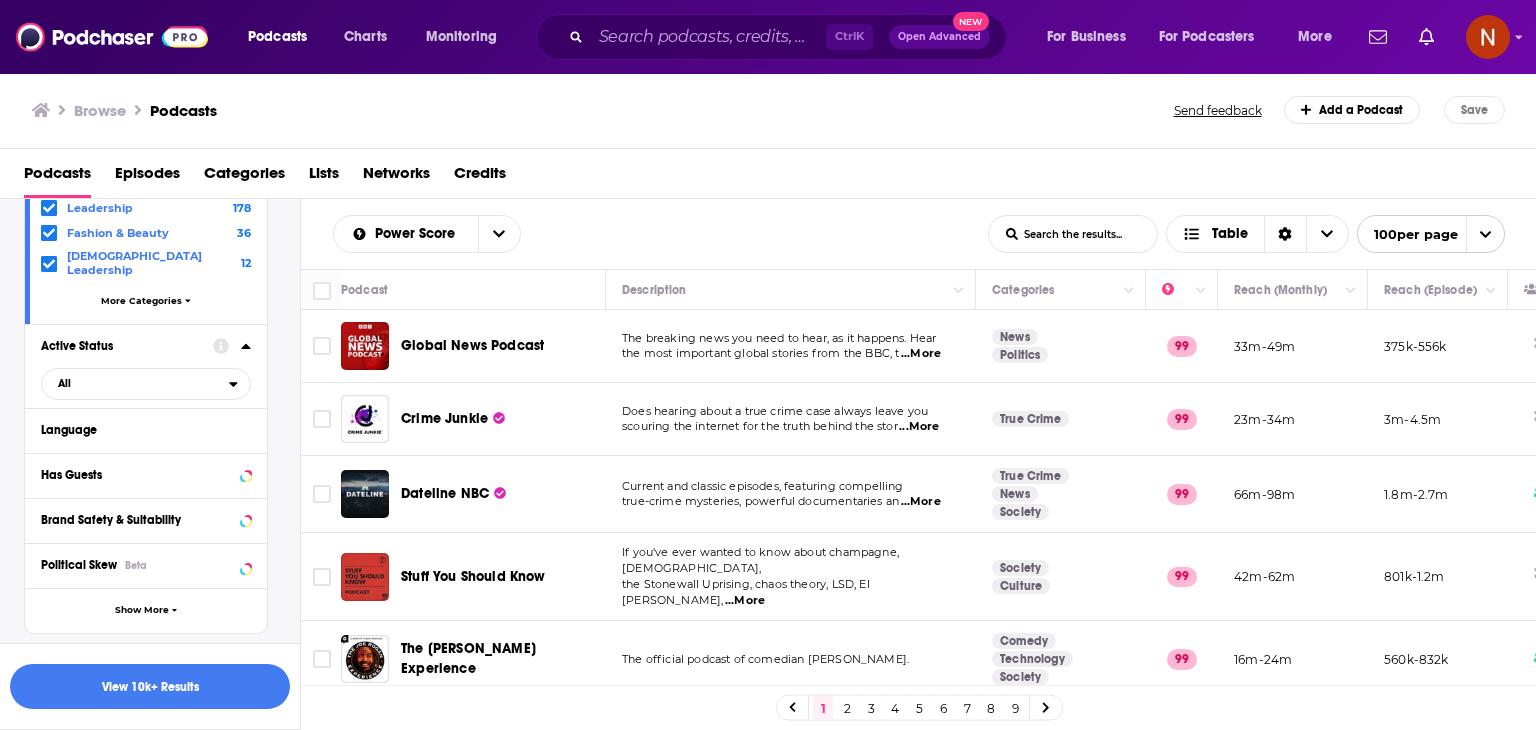 click on "More Categories" at bounding box center (141, 300) 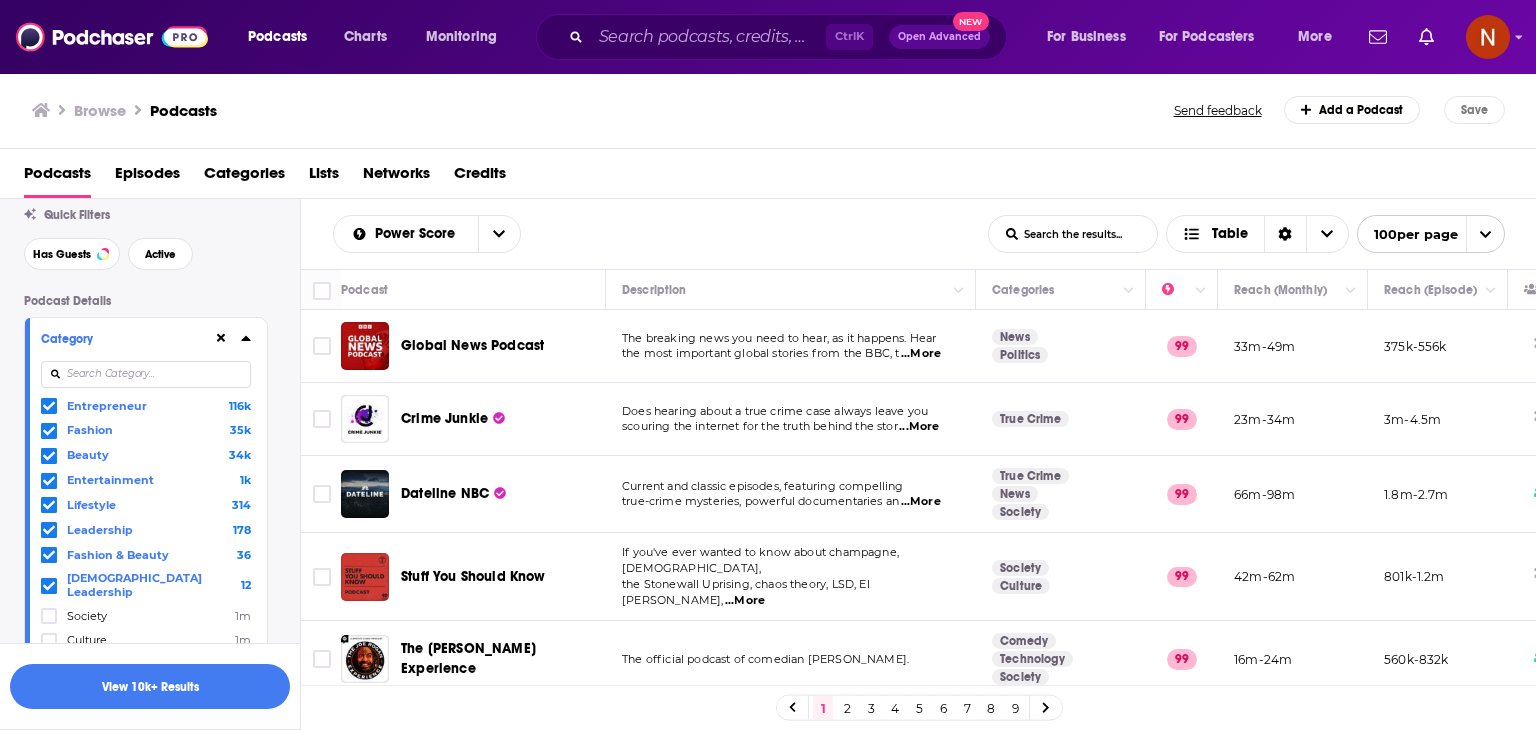 scroll, scrollTop: 0, scrollLeft: 0, axis: both 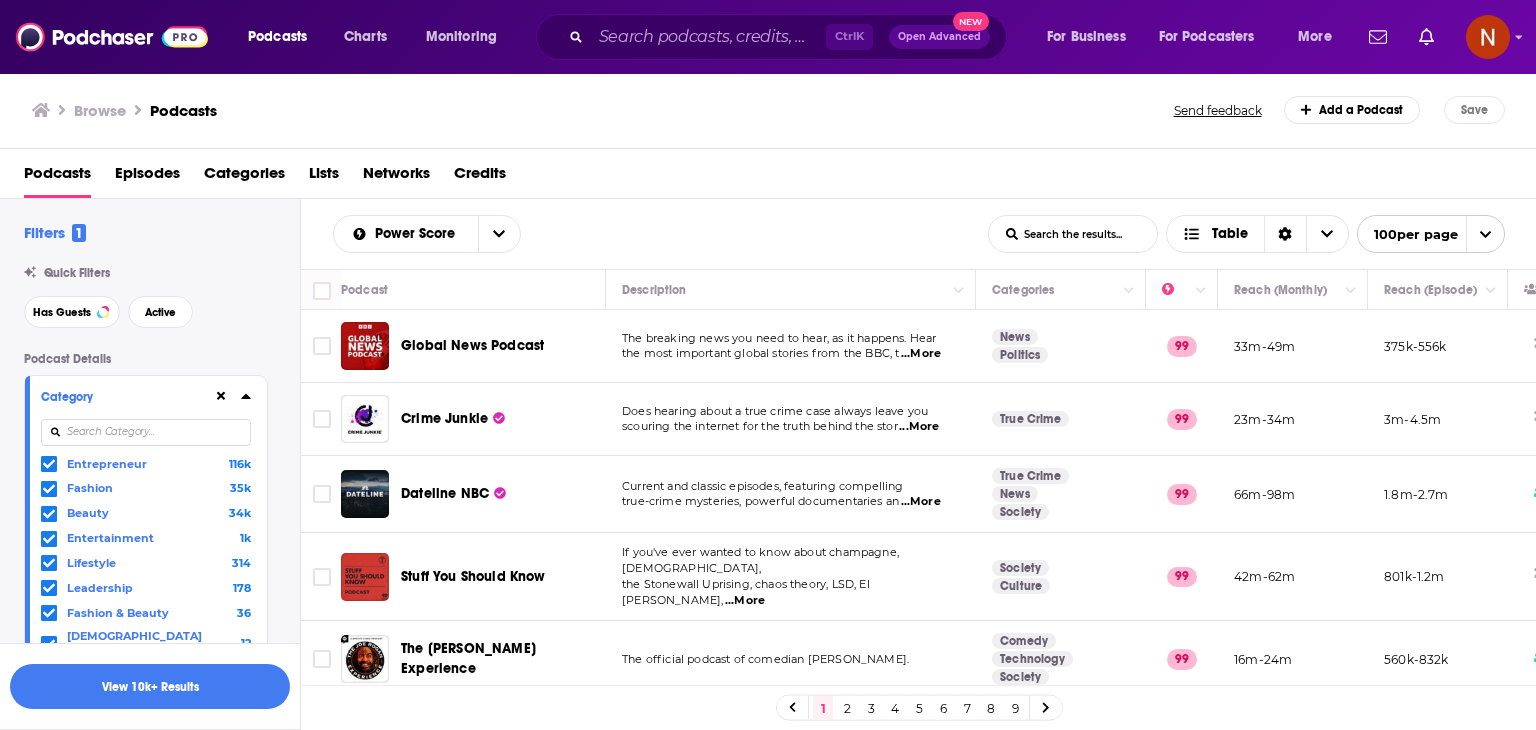click 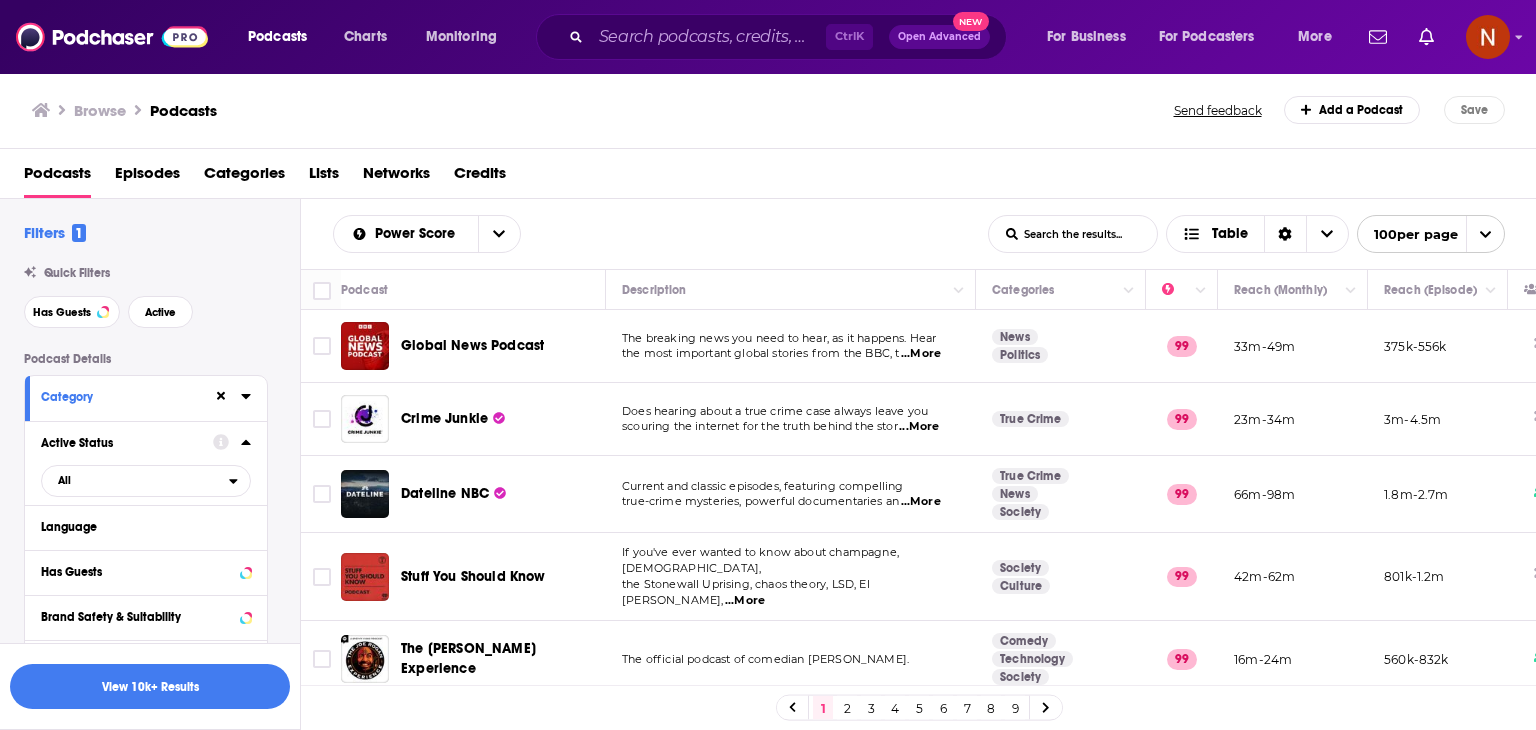 scroll, scrollTop: 96, scrollLeft: 0, axis: vertical 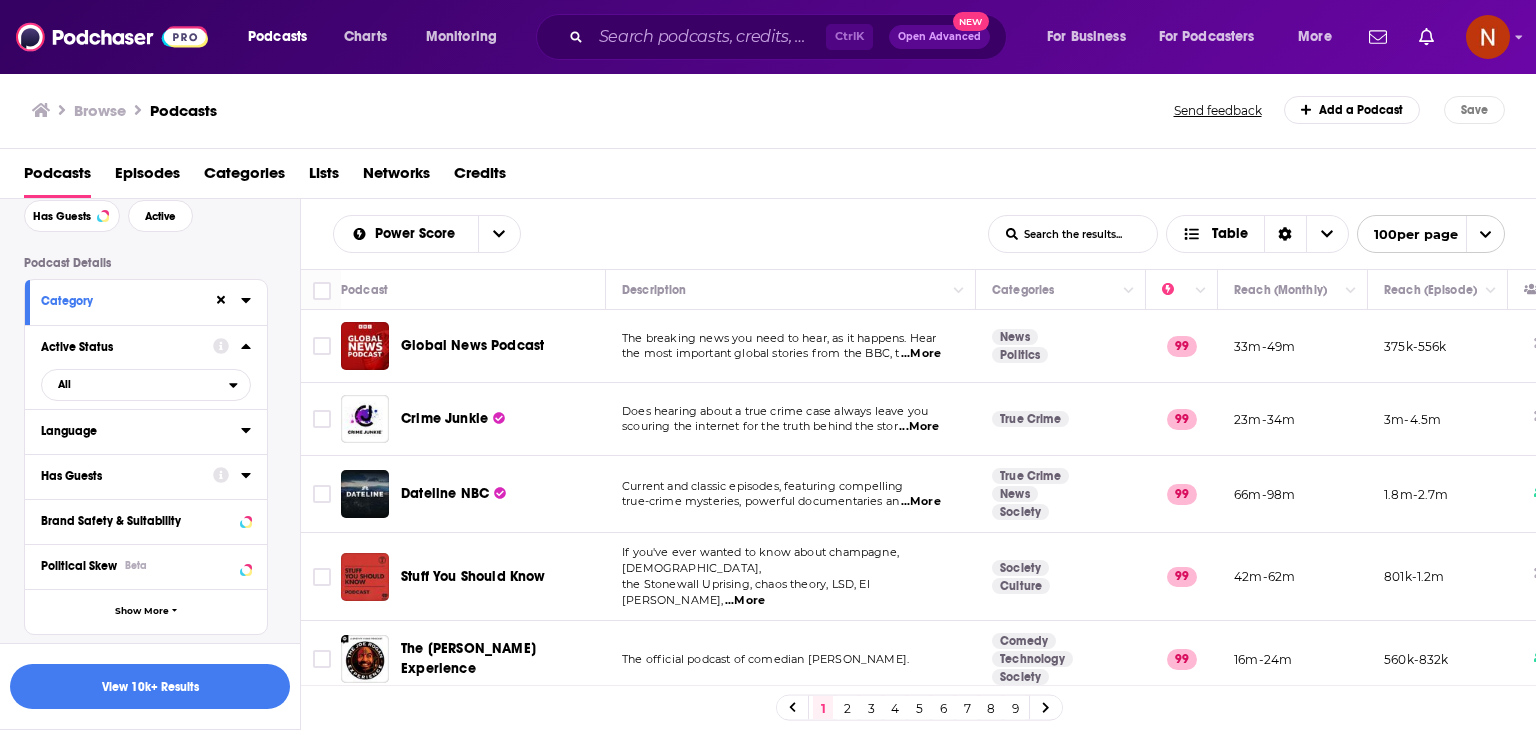click on "Language" at bounding box center (134, 431) 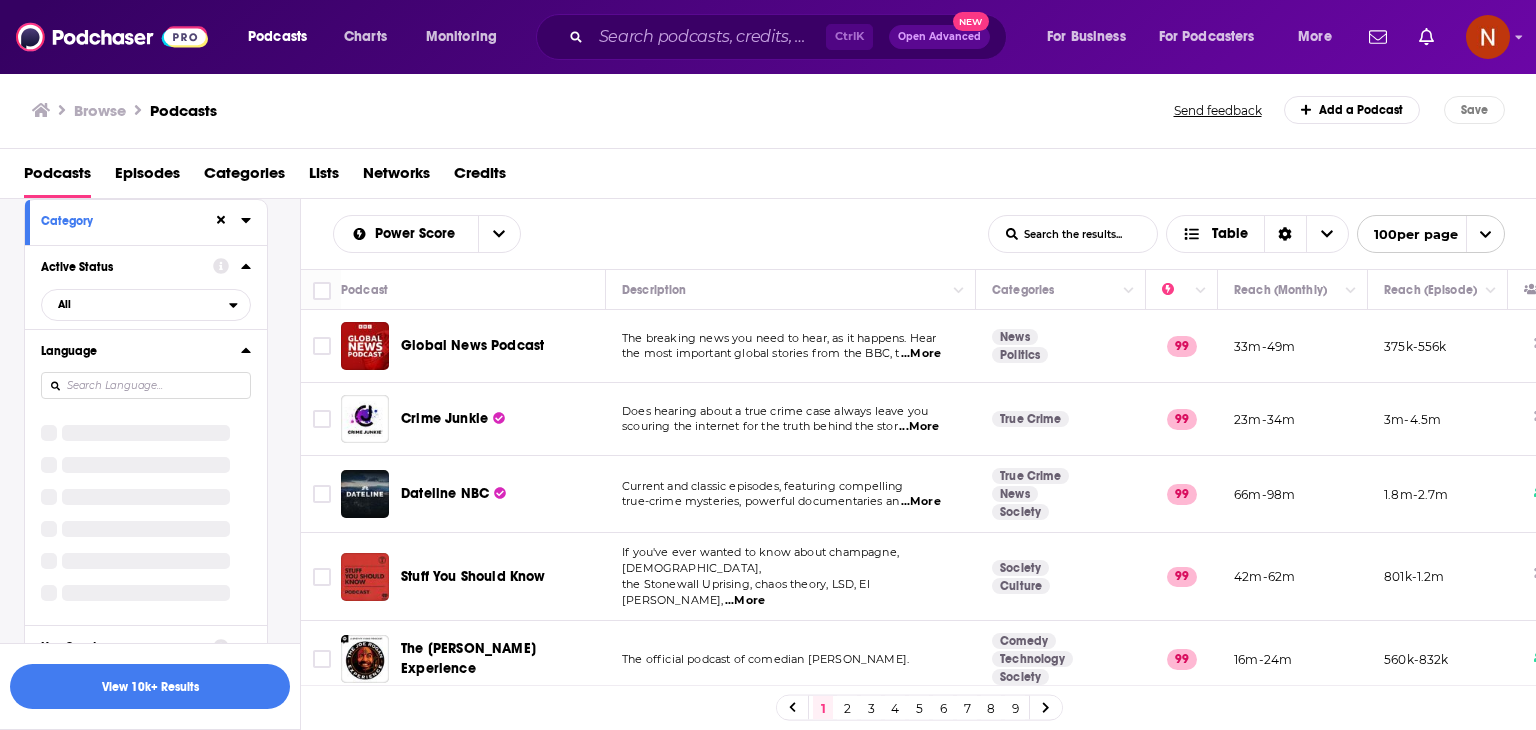 scroll, scrollTop: 180, scrollLeft: 0, axis: vertical 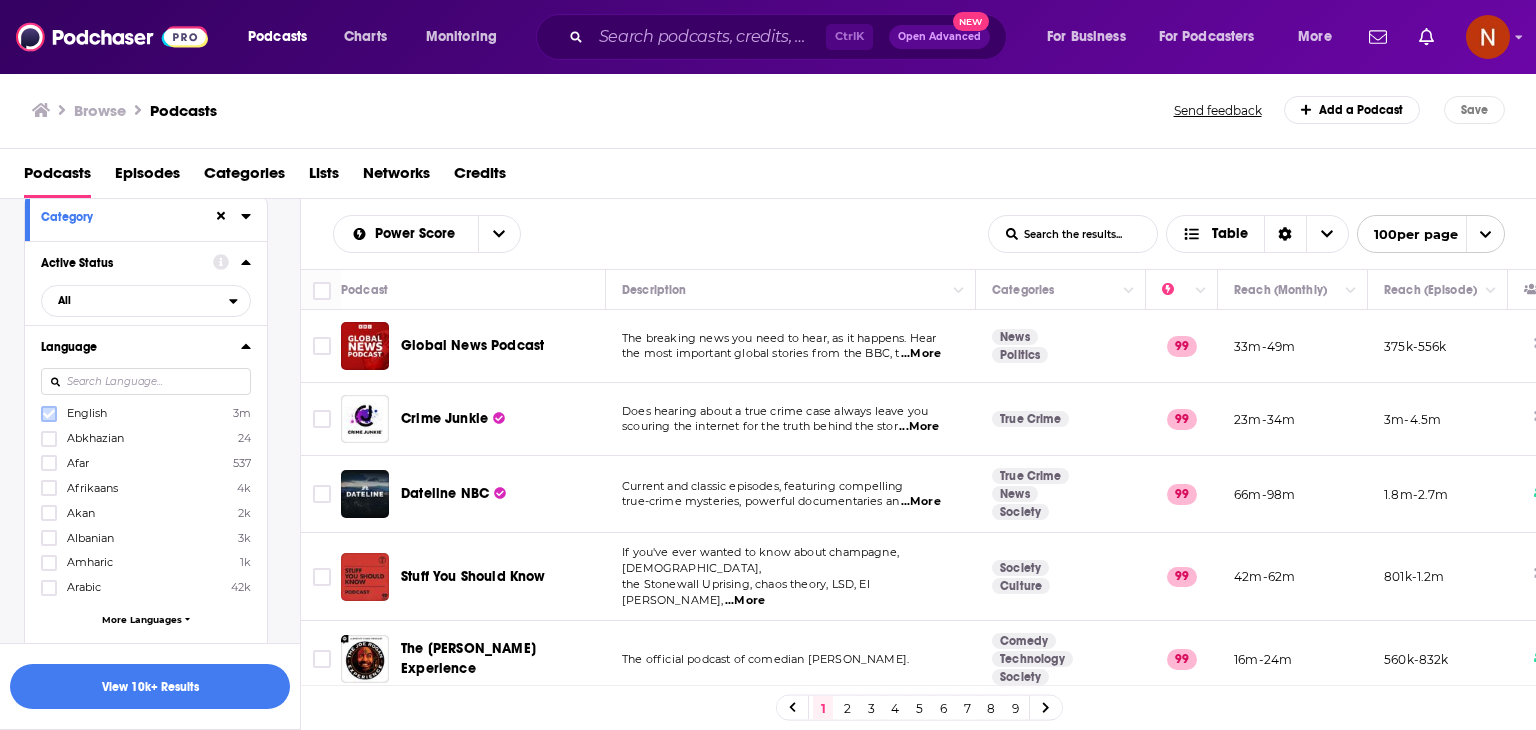click 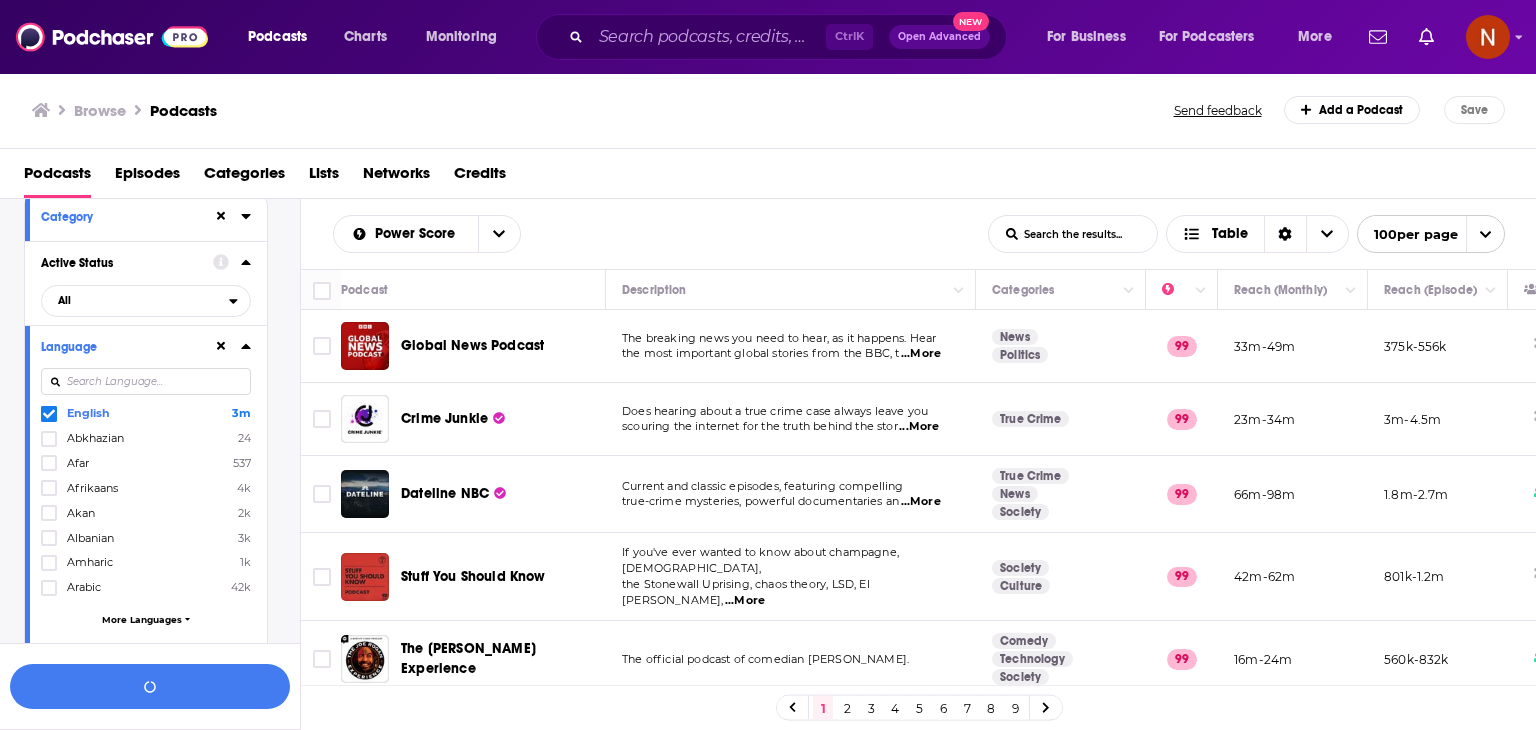 click 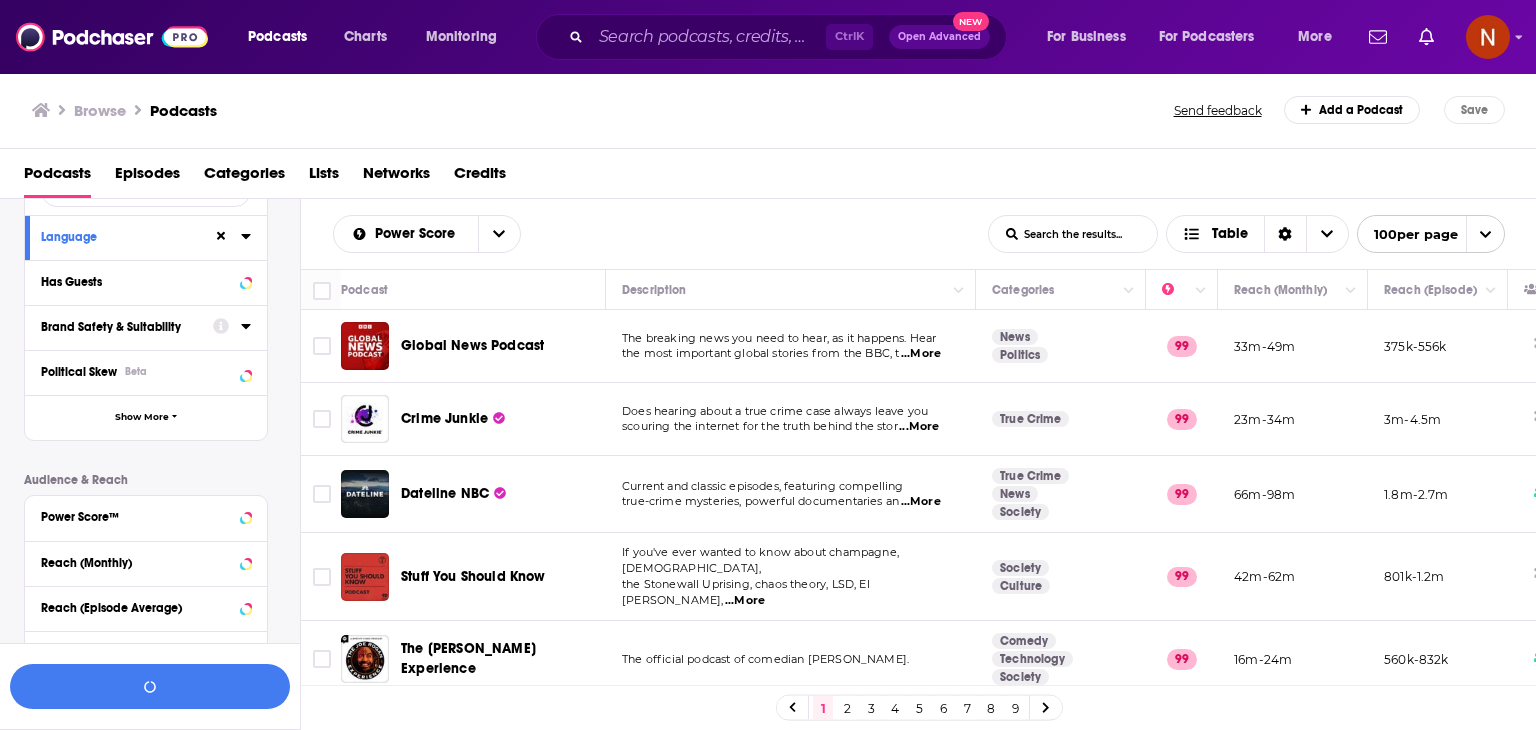 scroll, scrollTop: 291, scrollLeft: 0, axis: vertical 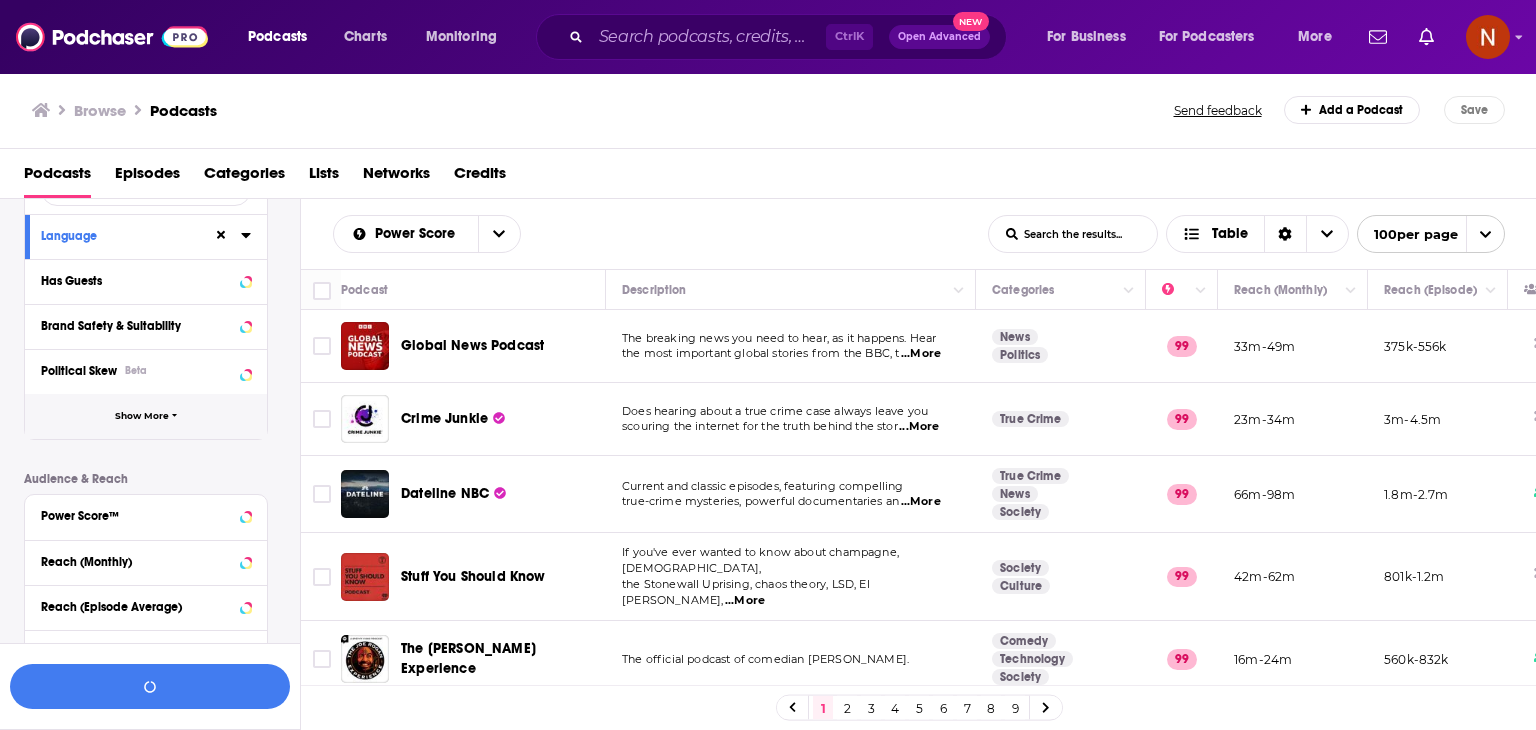 click on "Show More" at bounding box center (146, 416) 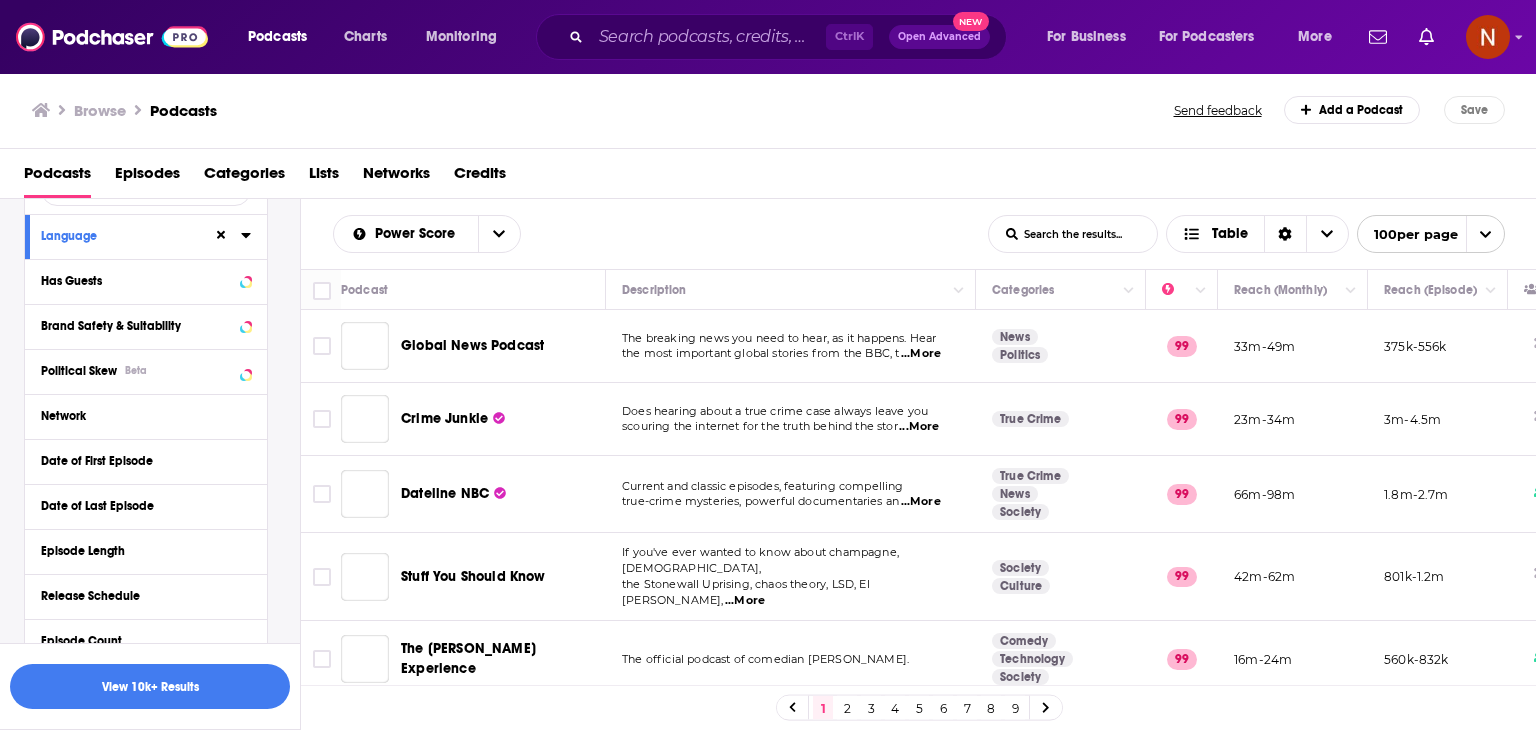 scroll, scrollTop: 488, scrollLeft: 0, axis: vertical 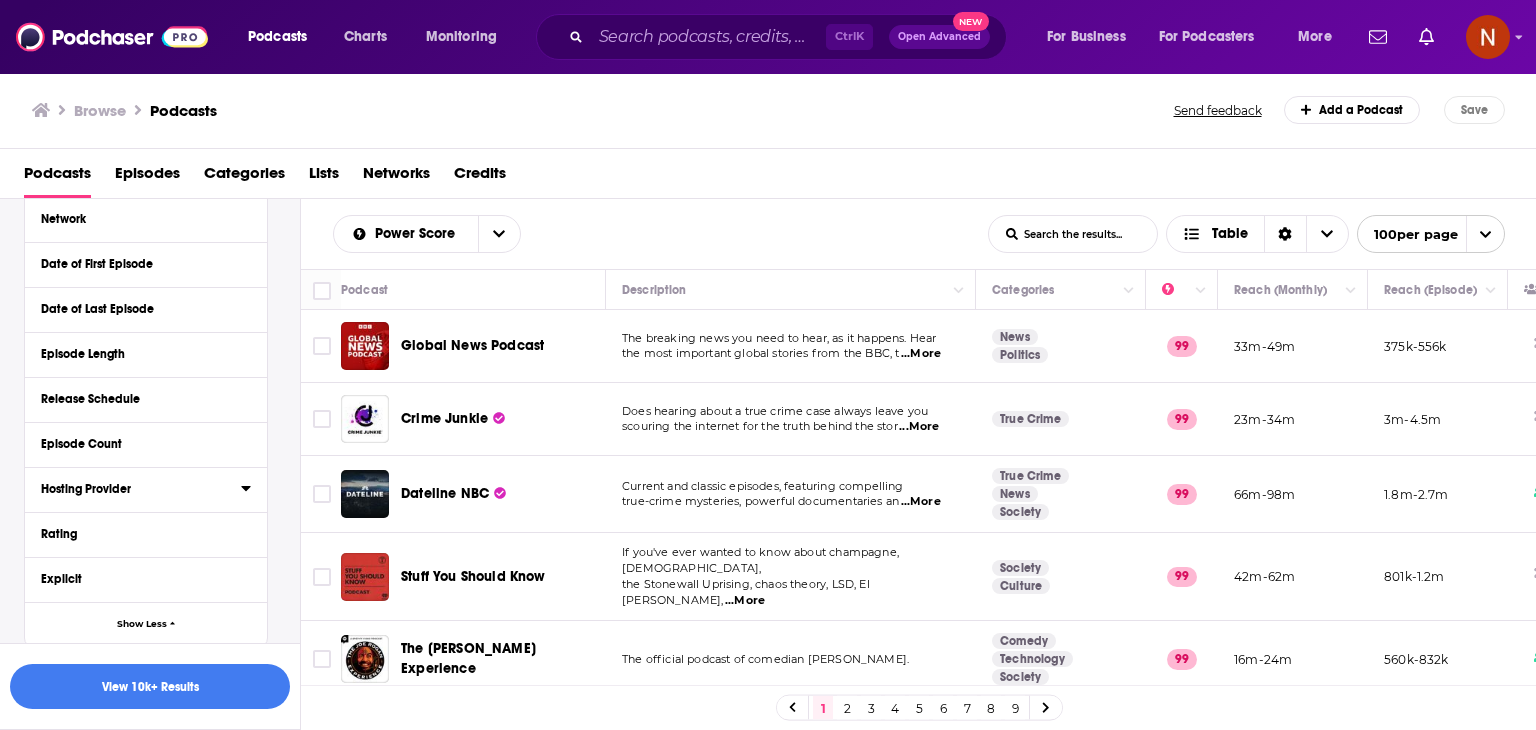 click on "Hosting Provider" at bounding box center [141, 488] 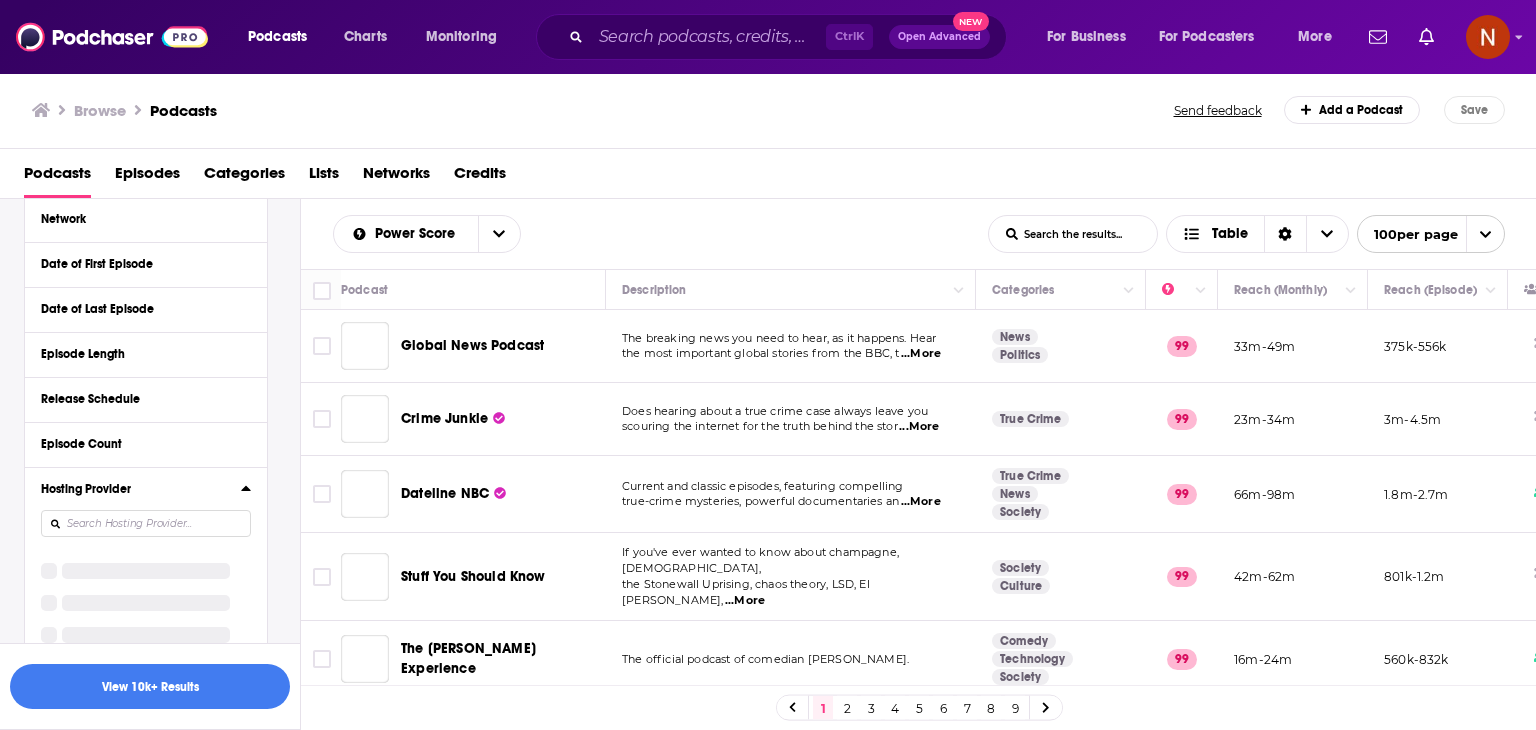 scroll, scrollTop: 775, scrollLeft: 0, axis: vertical 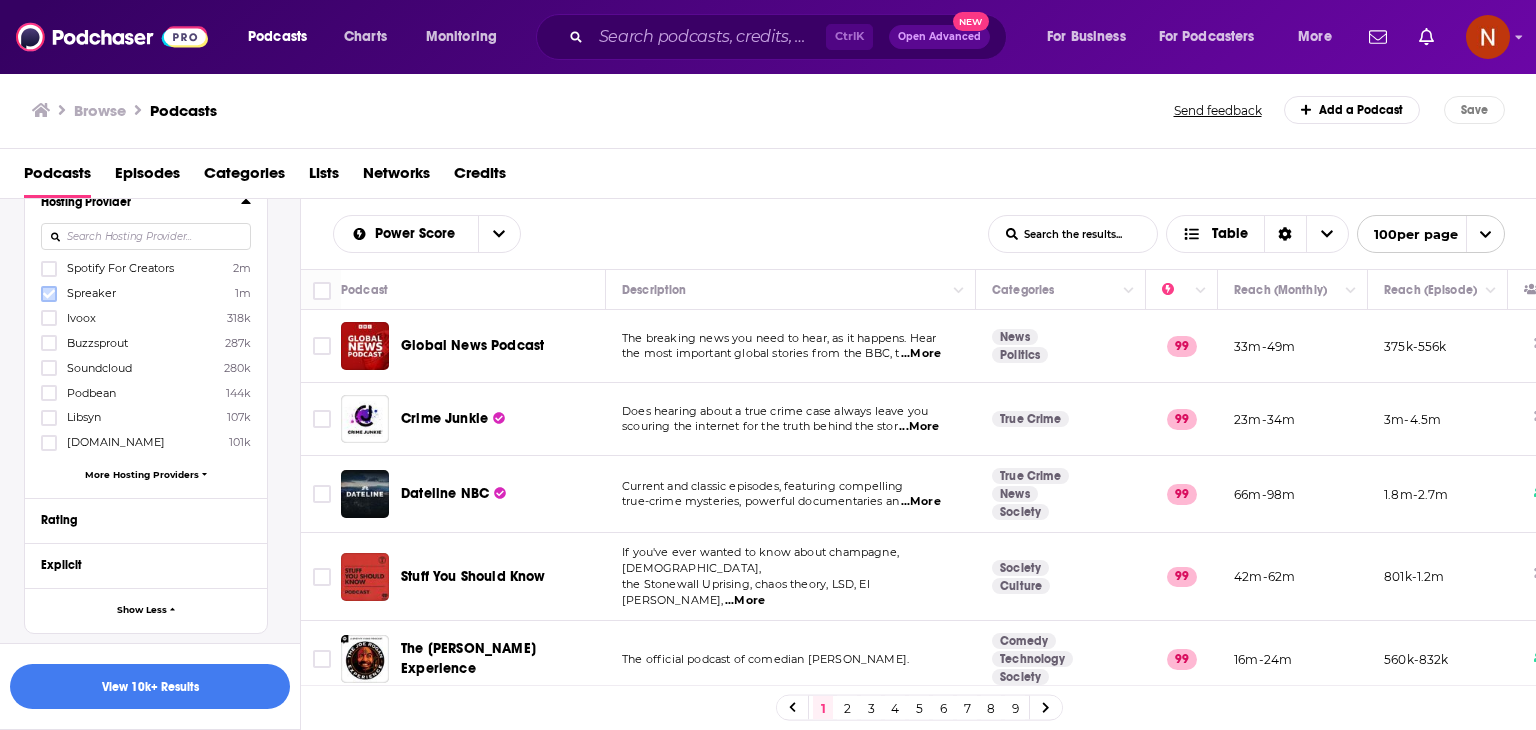 click 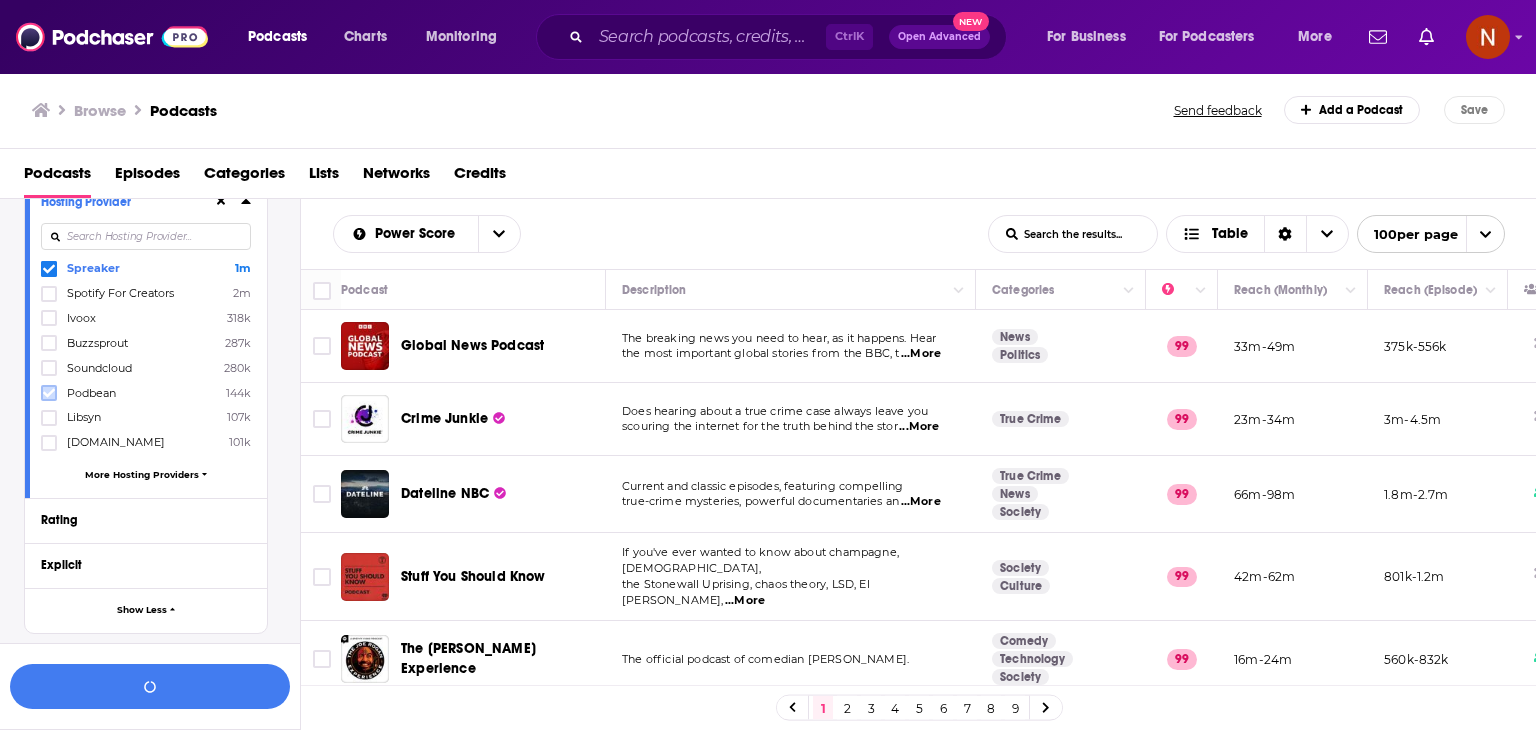 click 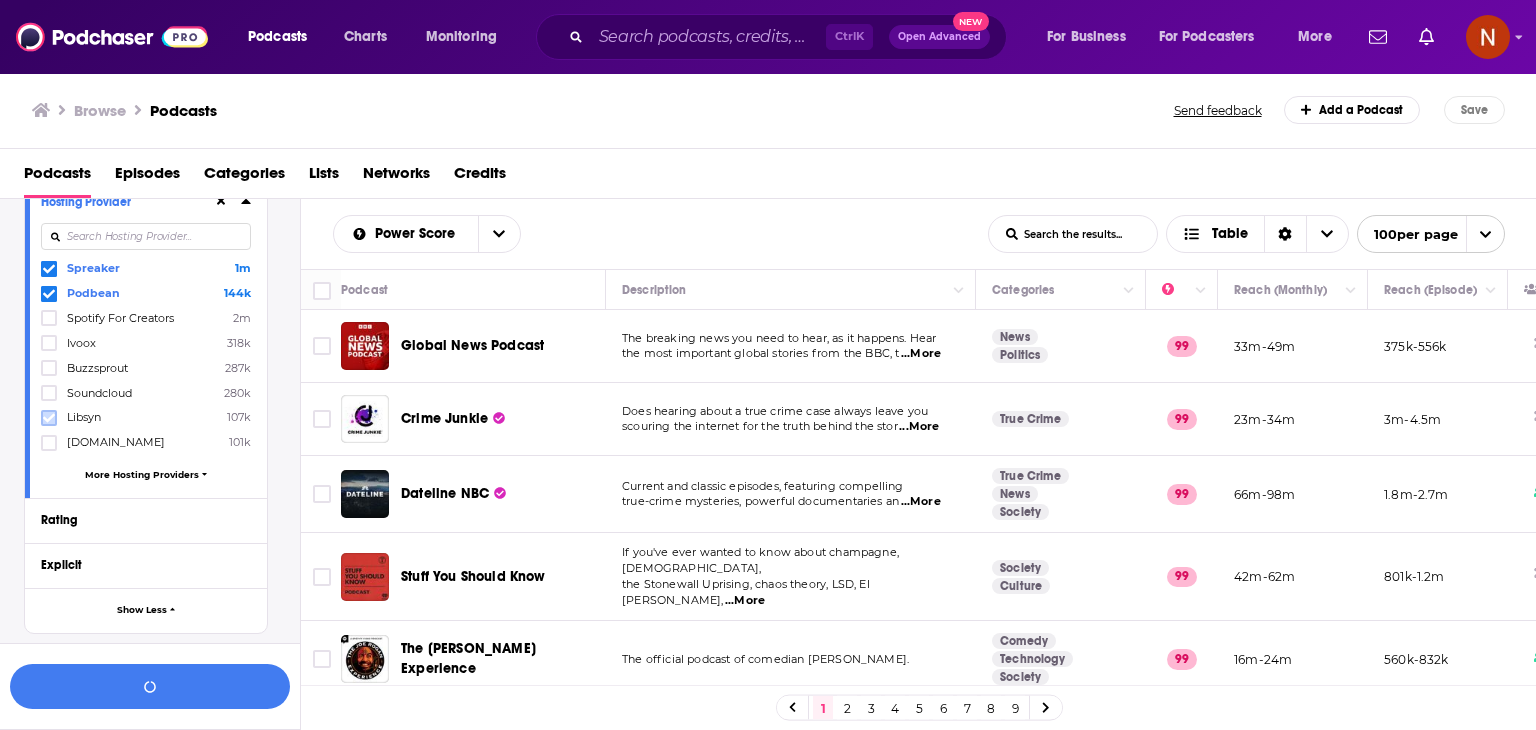 click 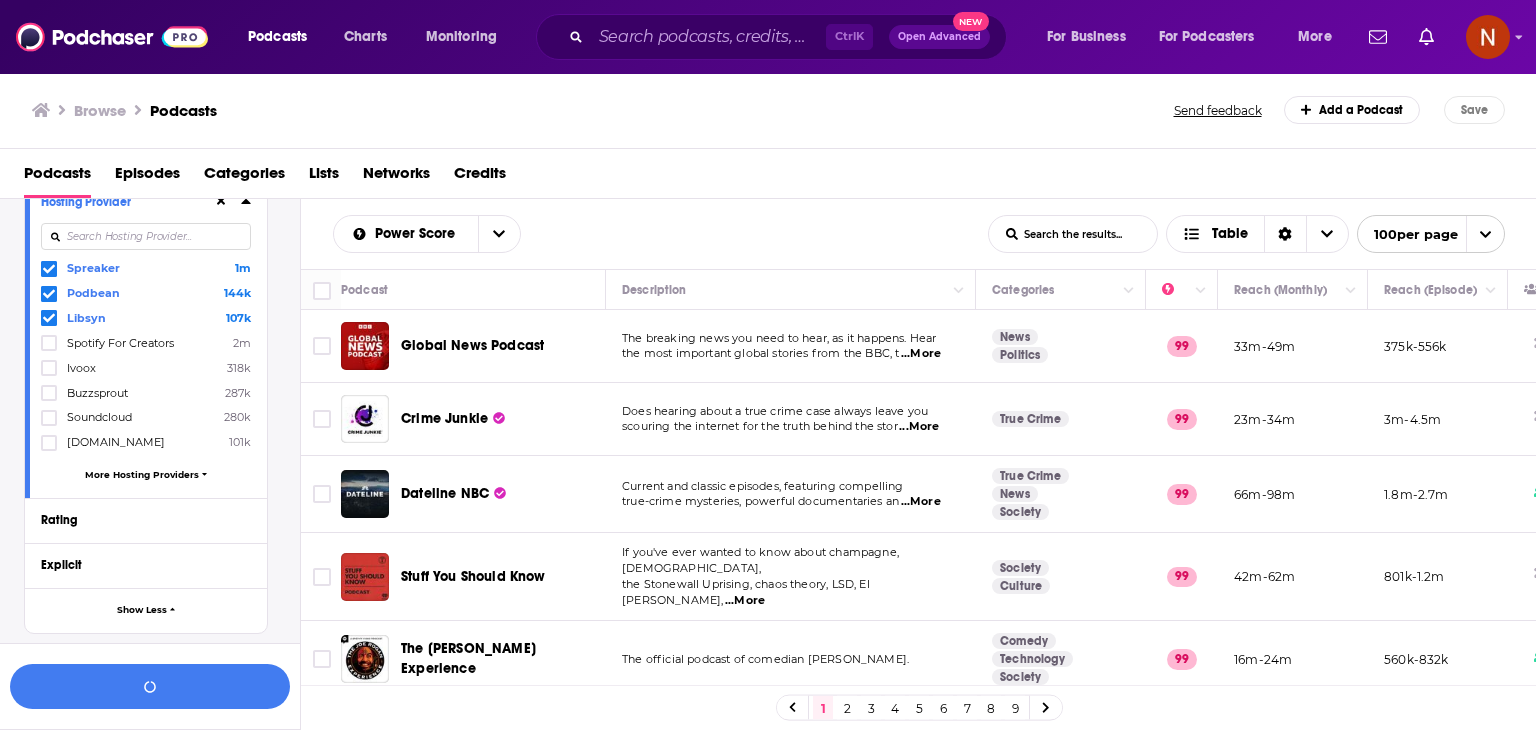 click on "More Hosting Providers" at bounding box center (142, 474) 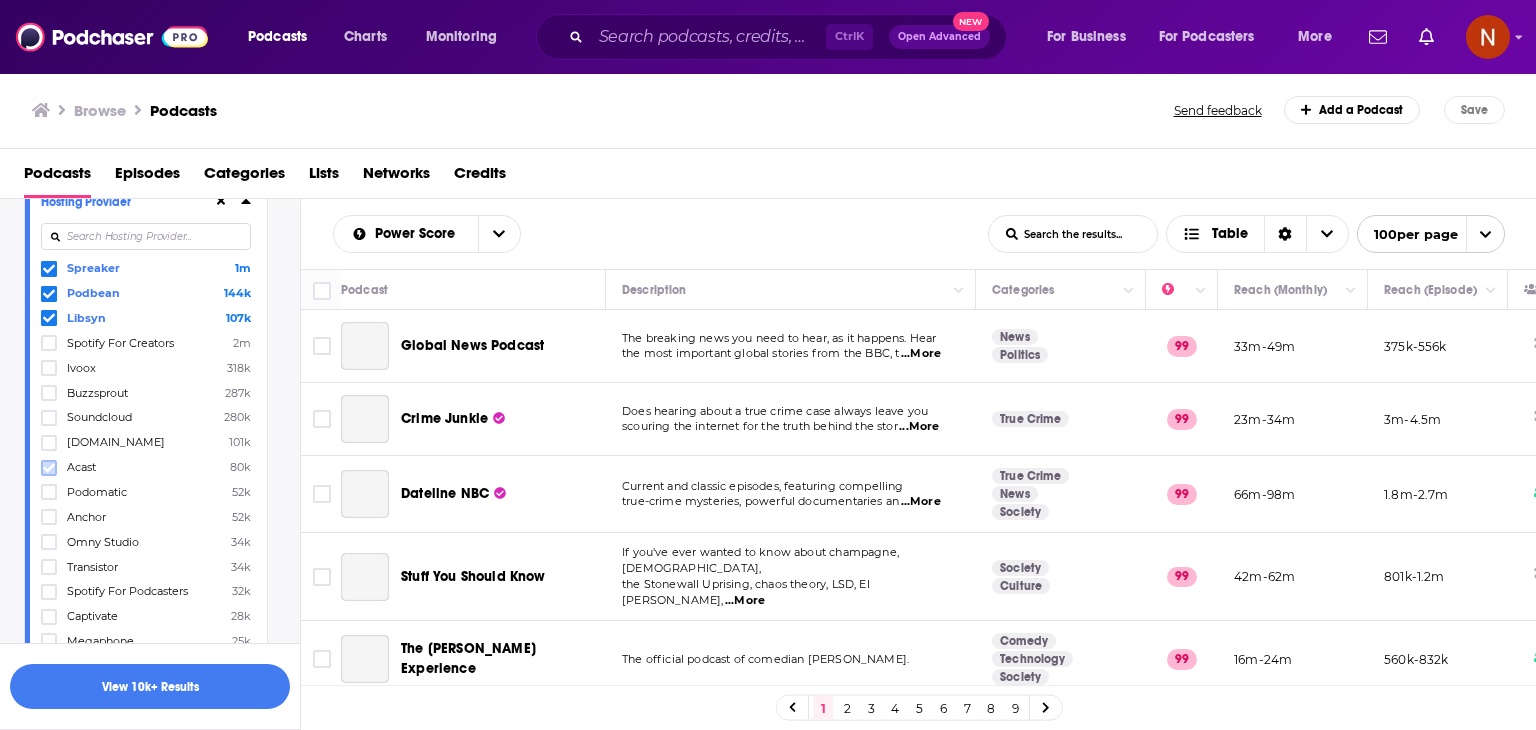 click 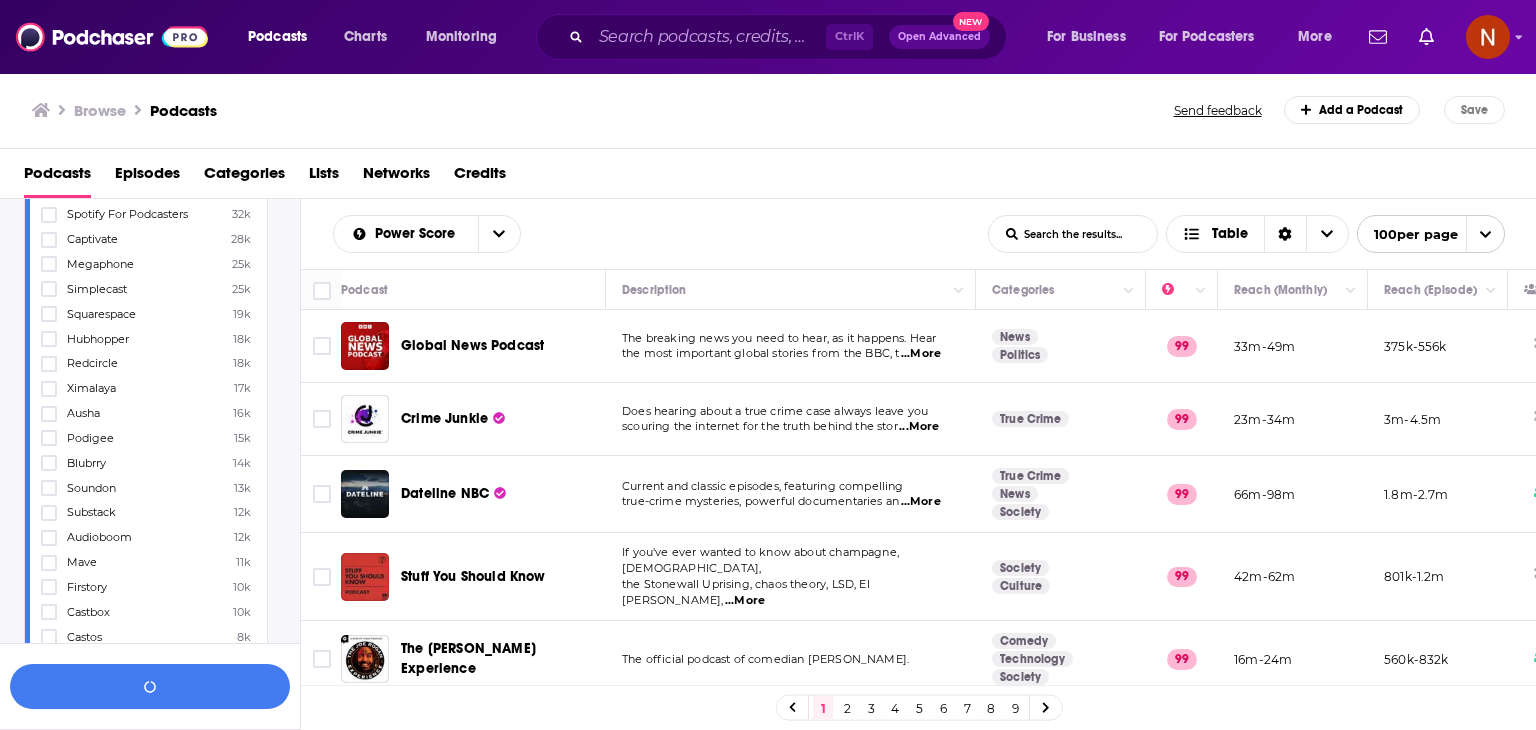 scroll, scrollTop: 1160, scrollLeft: 0, axis: vertical 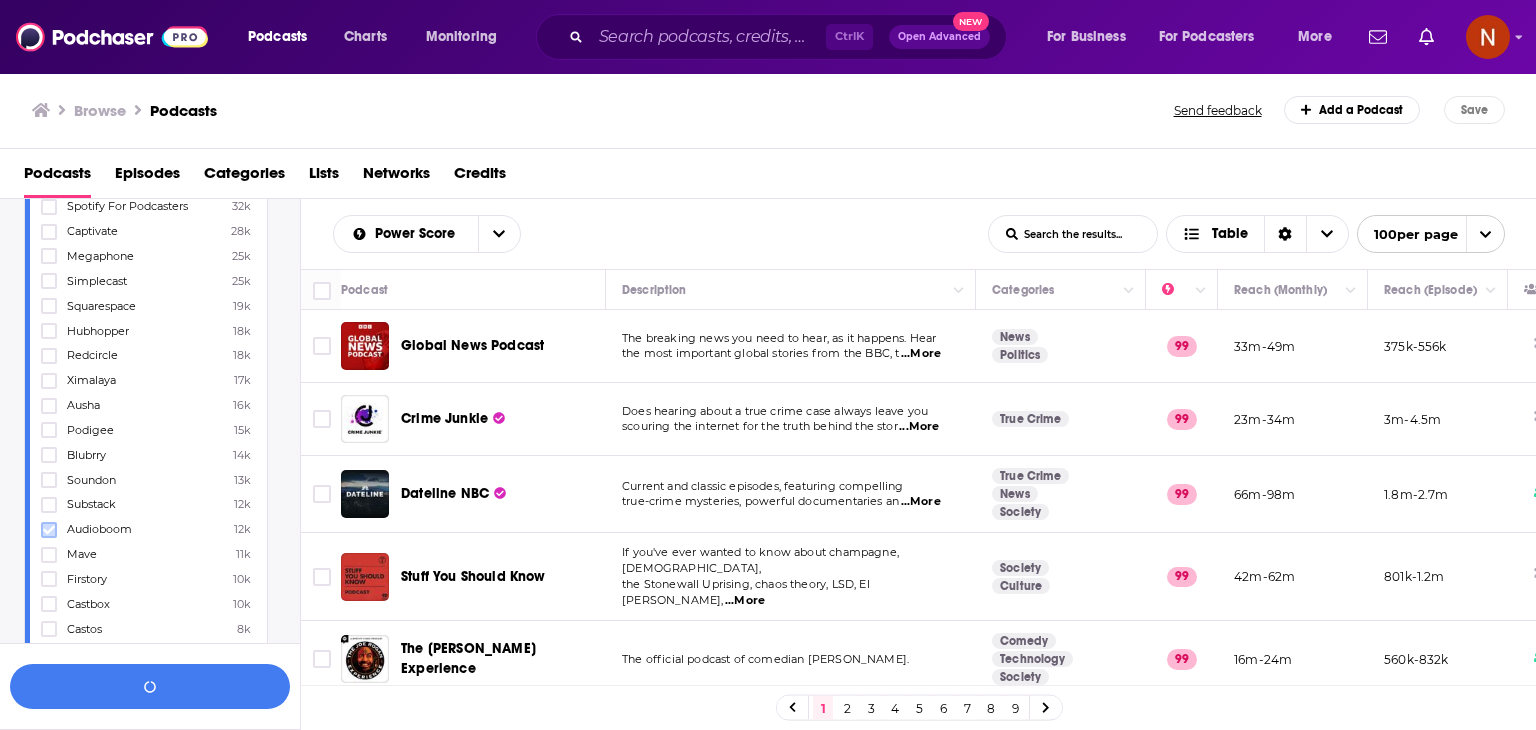 click 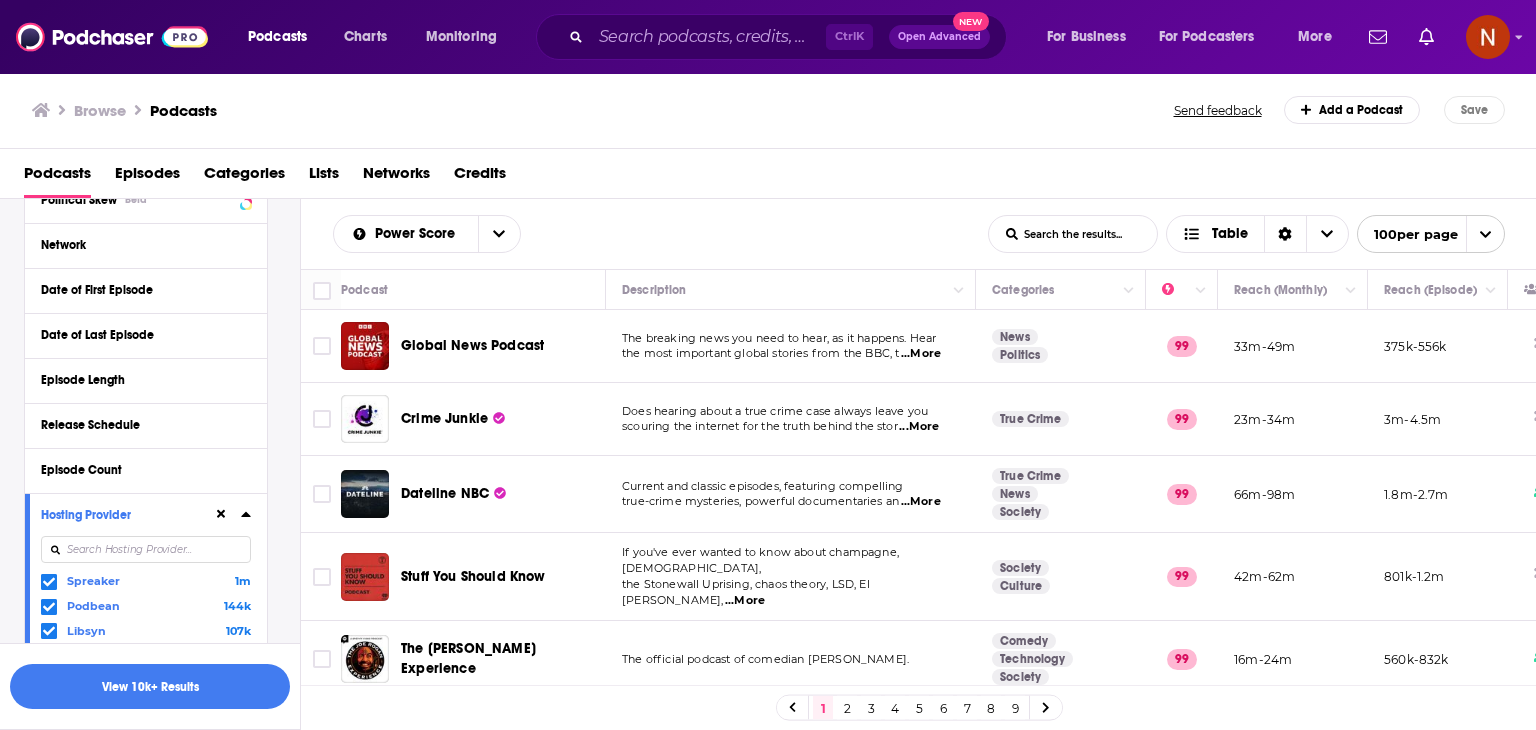 scroll, scrollTop: 464, scrollLeft: 0, axis: vertical 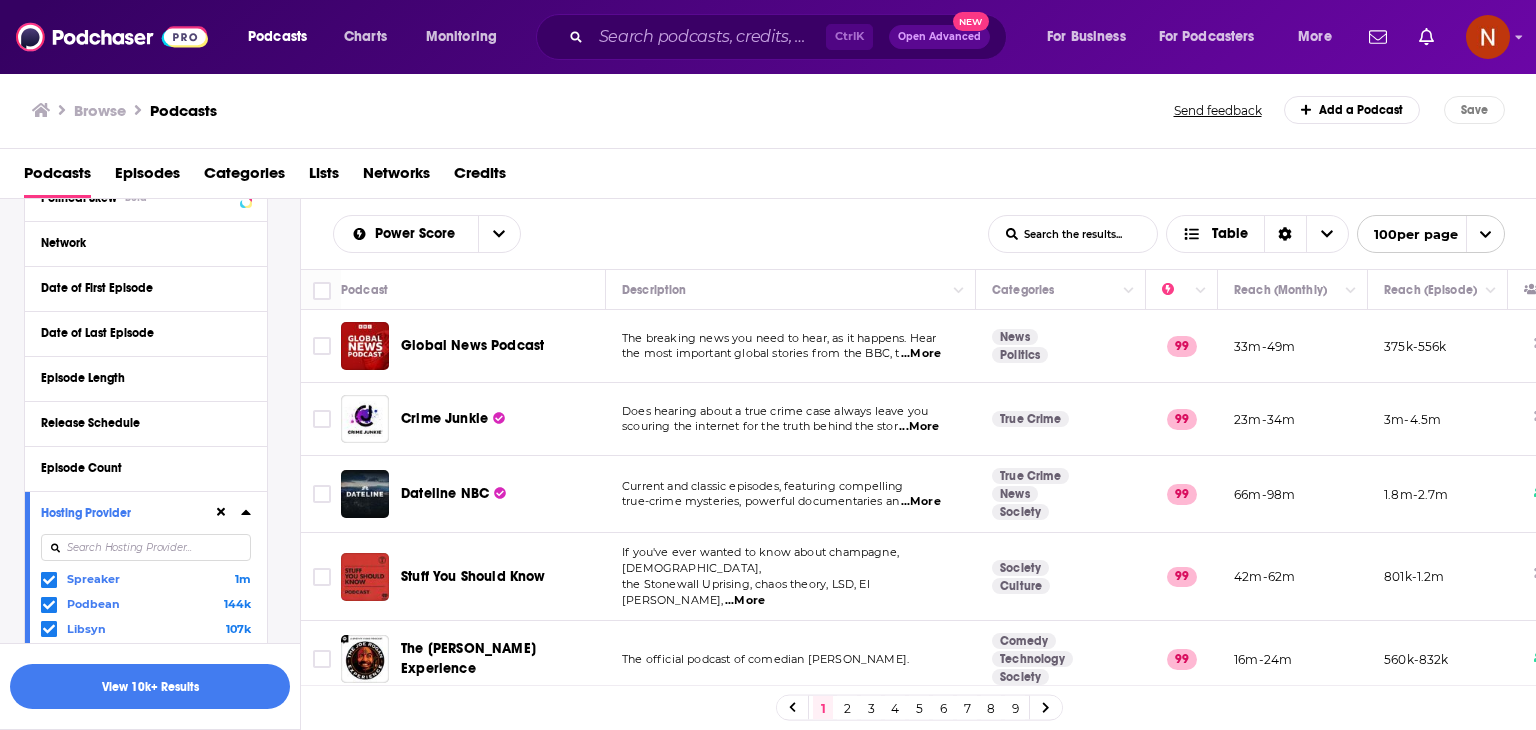click 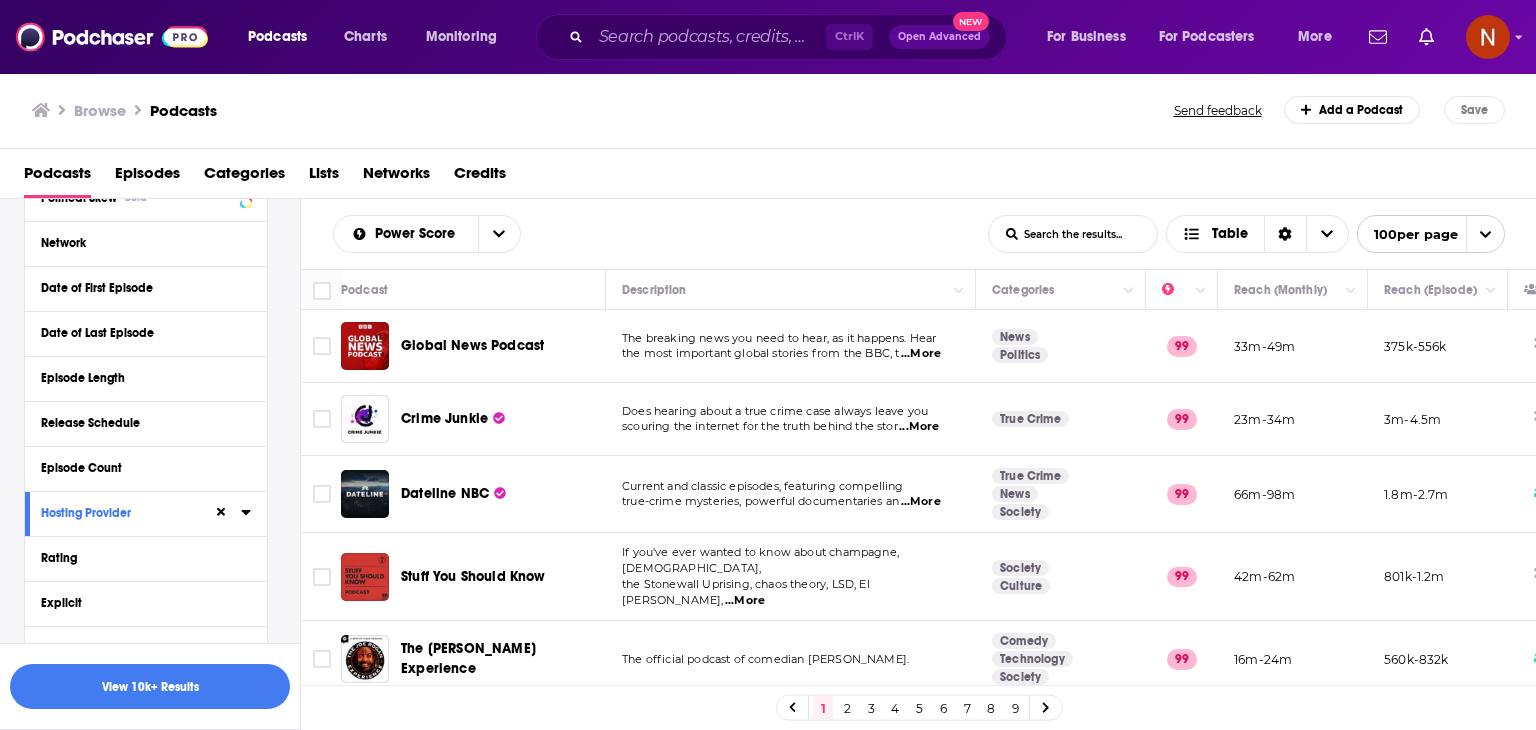 scroll, scrollTop: 925, scrollLeft: 0, axis: vertical 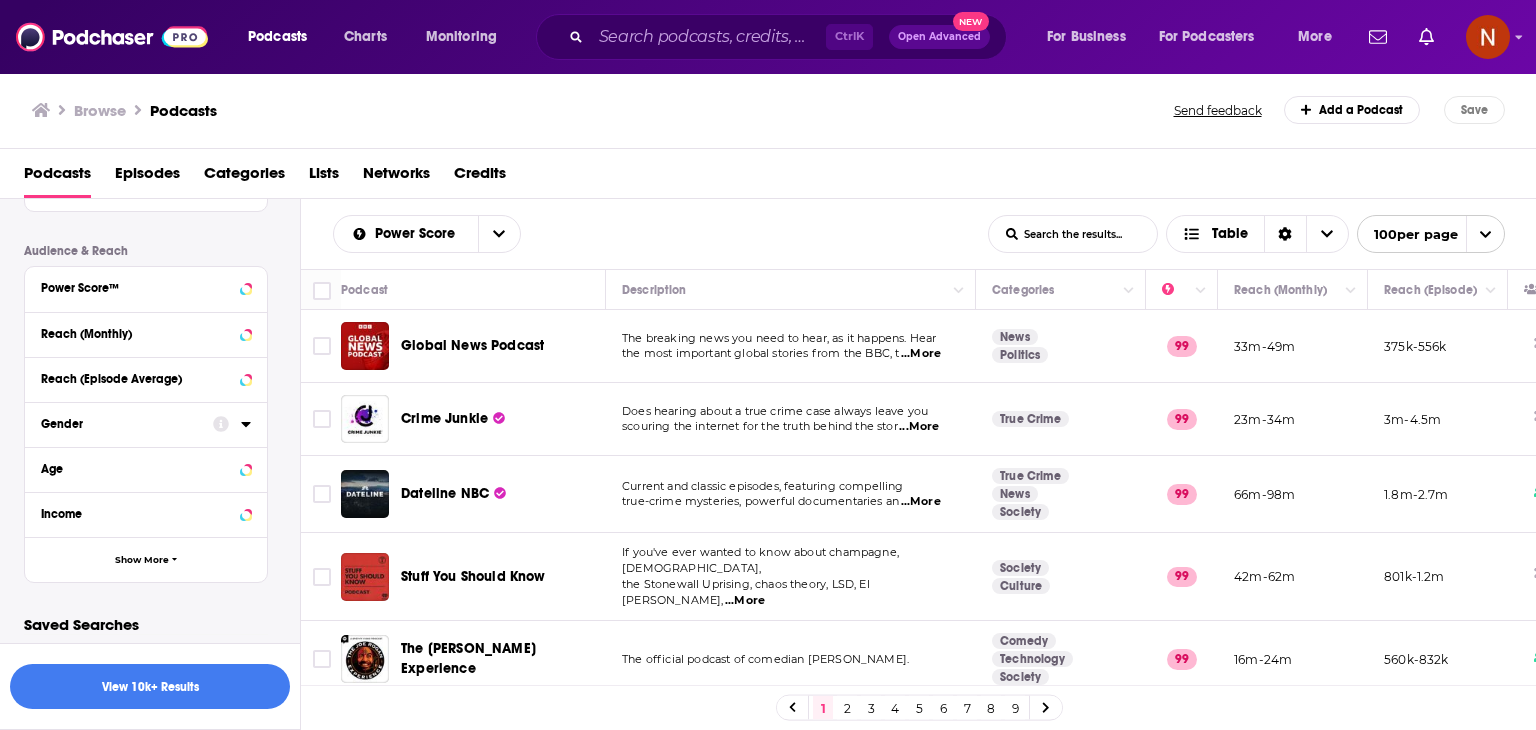click on "Gender" at bounding box center [127, 423] 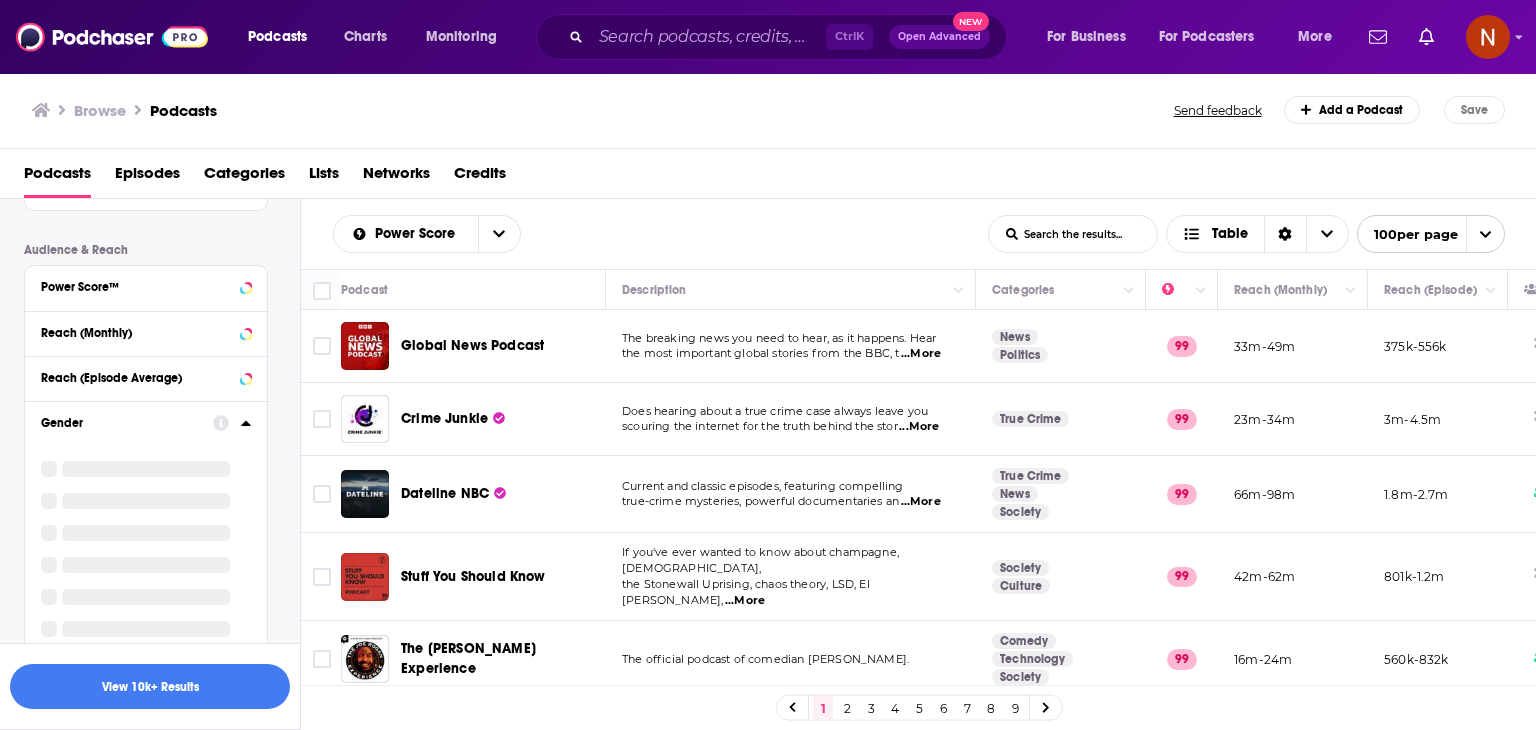 scroll, scrollTop: 1020, scrollLeft: 0, axis: vertical 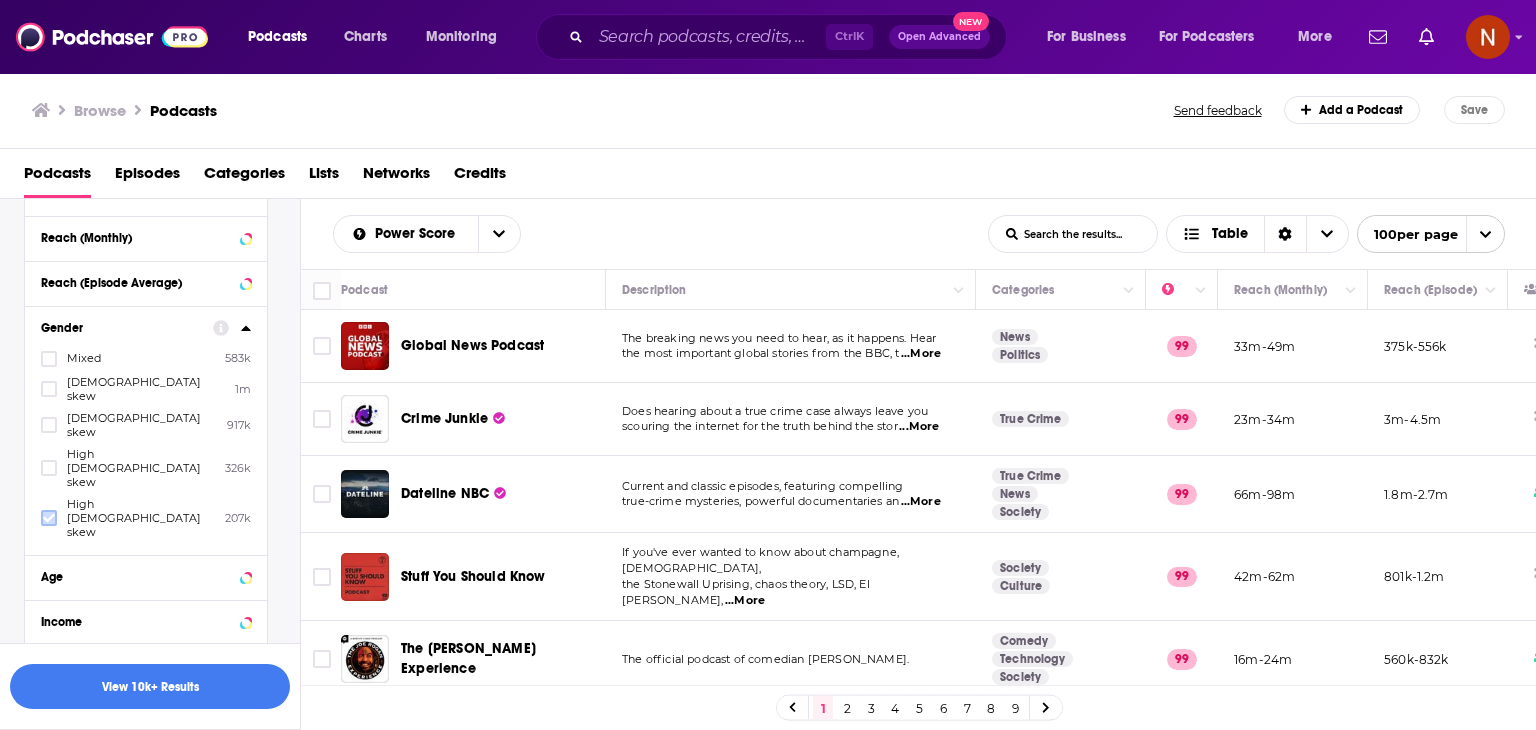 click 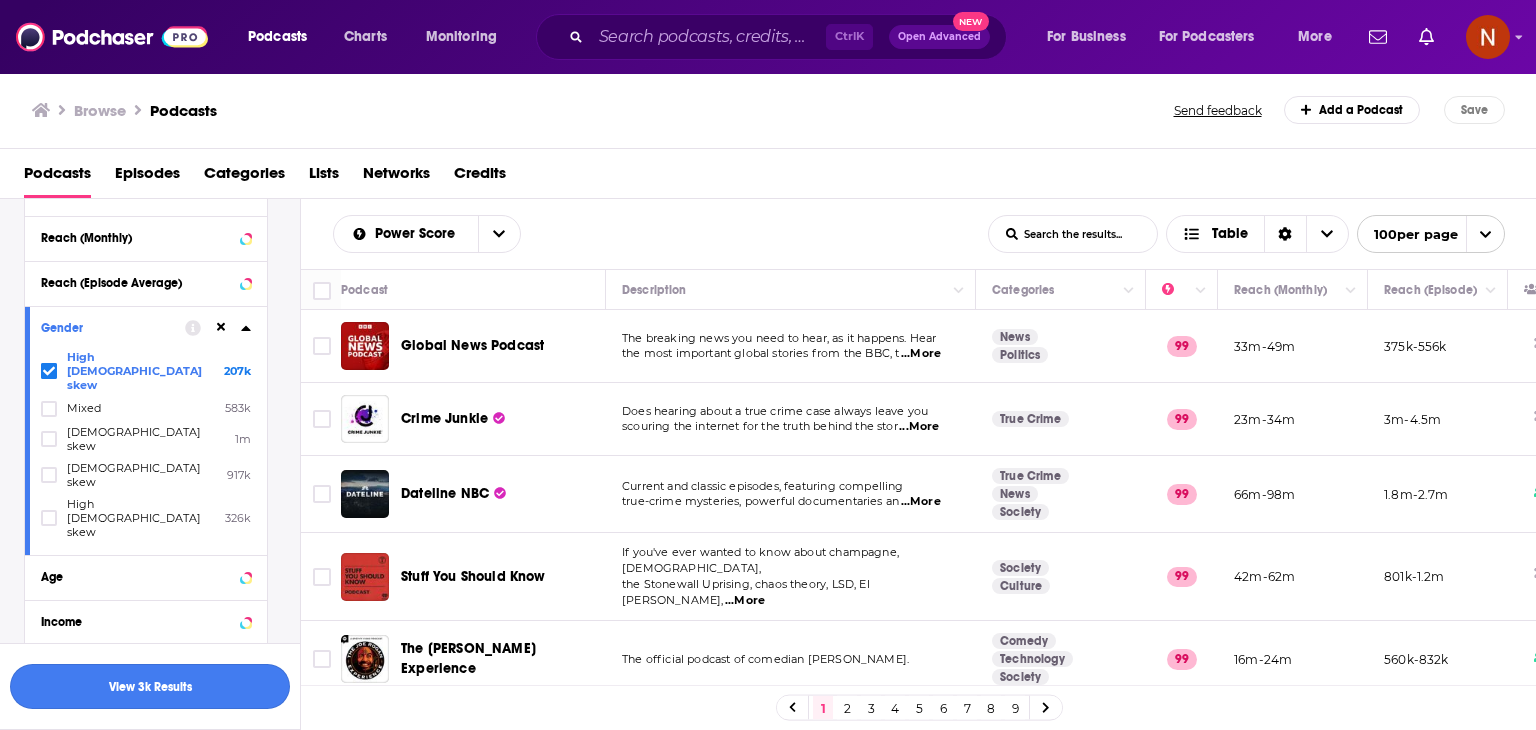 click on "View 3k Results" at bounding box center [150, 686] 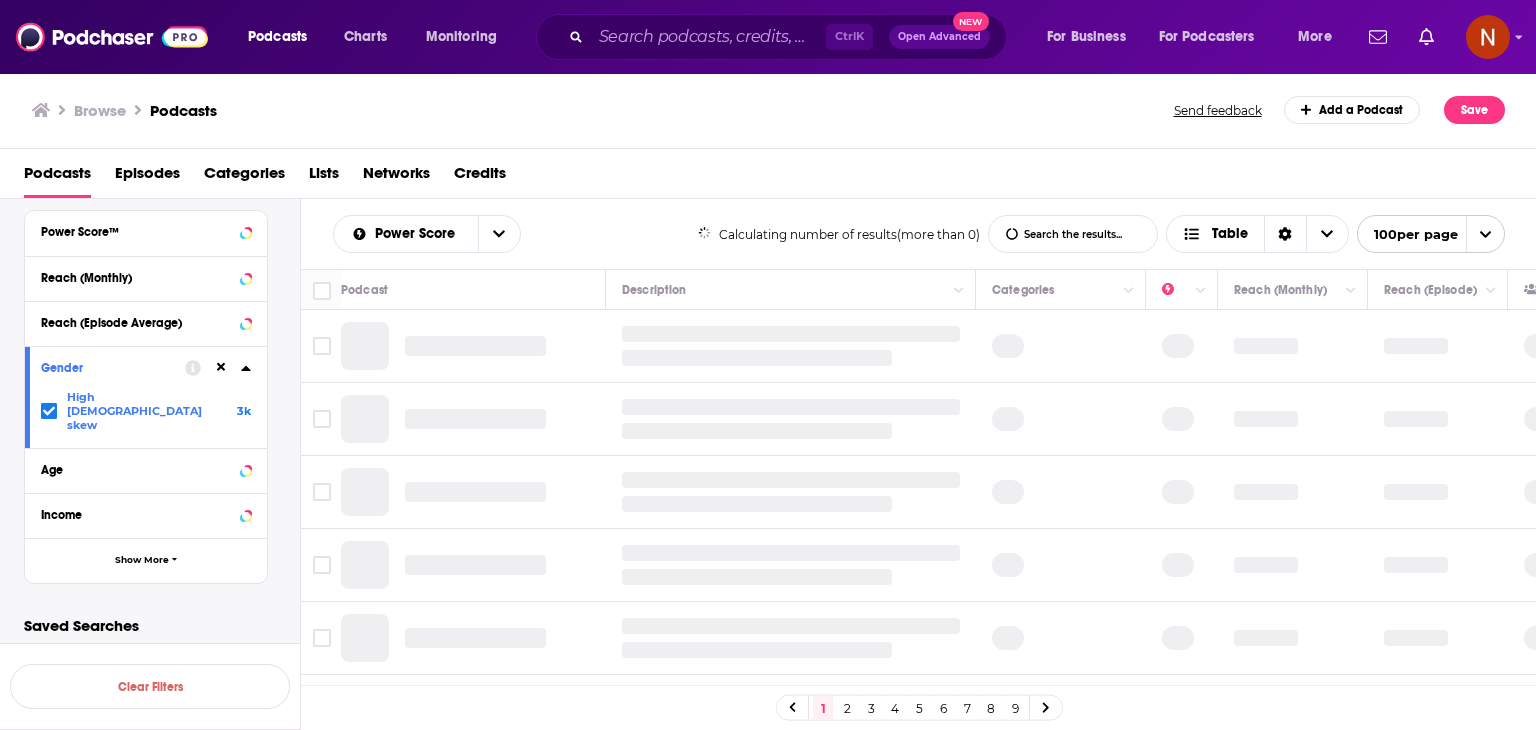 scroll, scrollTop: 957, scrollLeft: 0, axis: vertical 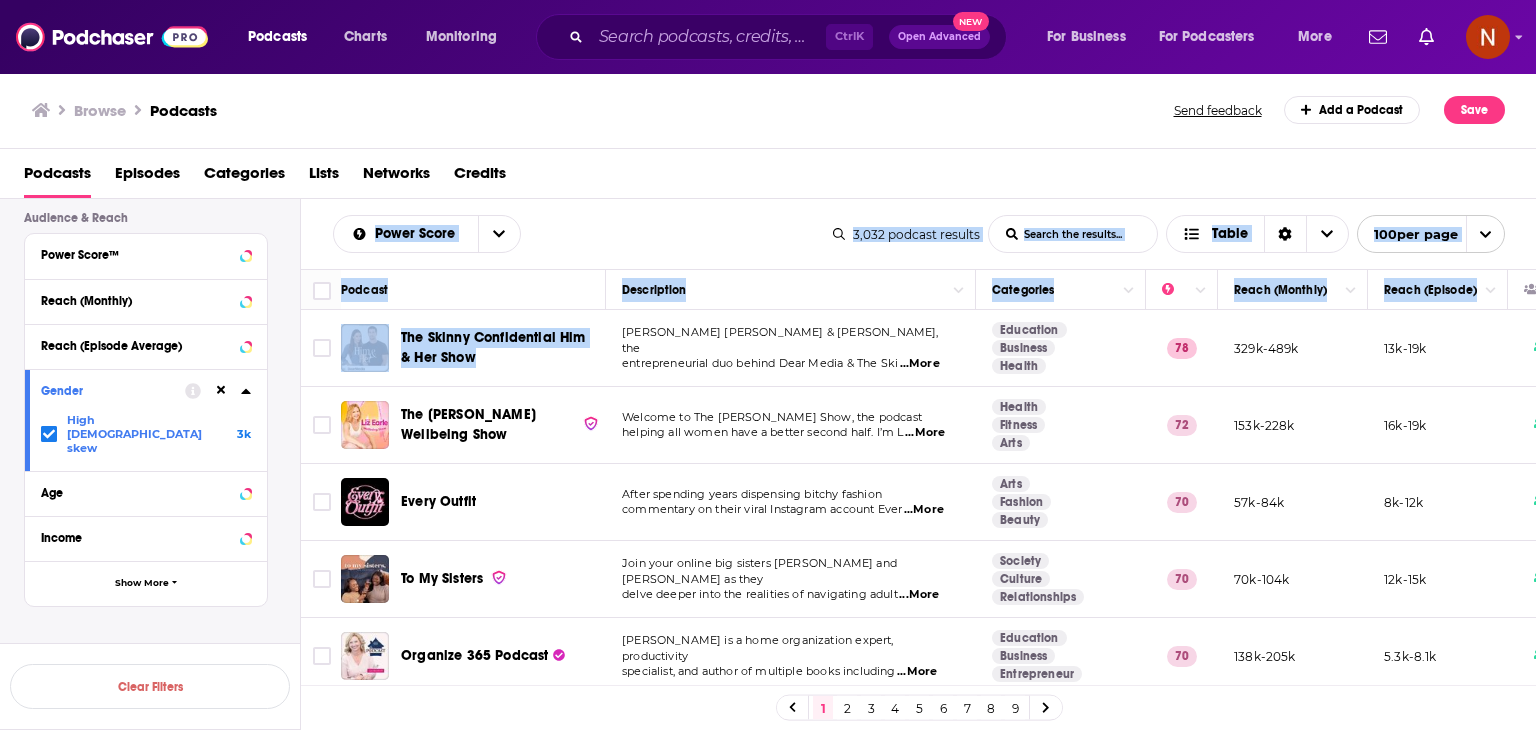 drag, startPoint x: 301, startPoint y: 262, endPoint x: 630, endPoint y: 433, distance: 370.78564 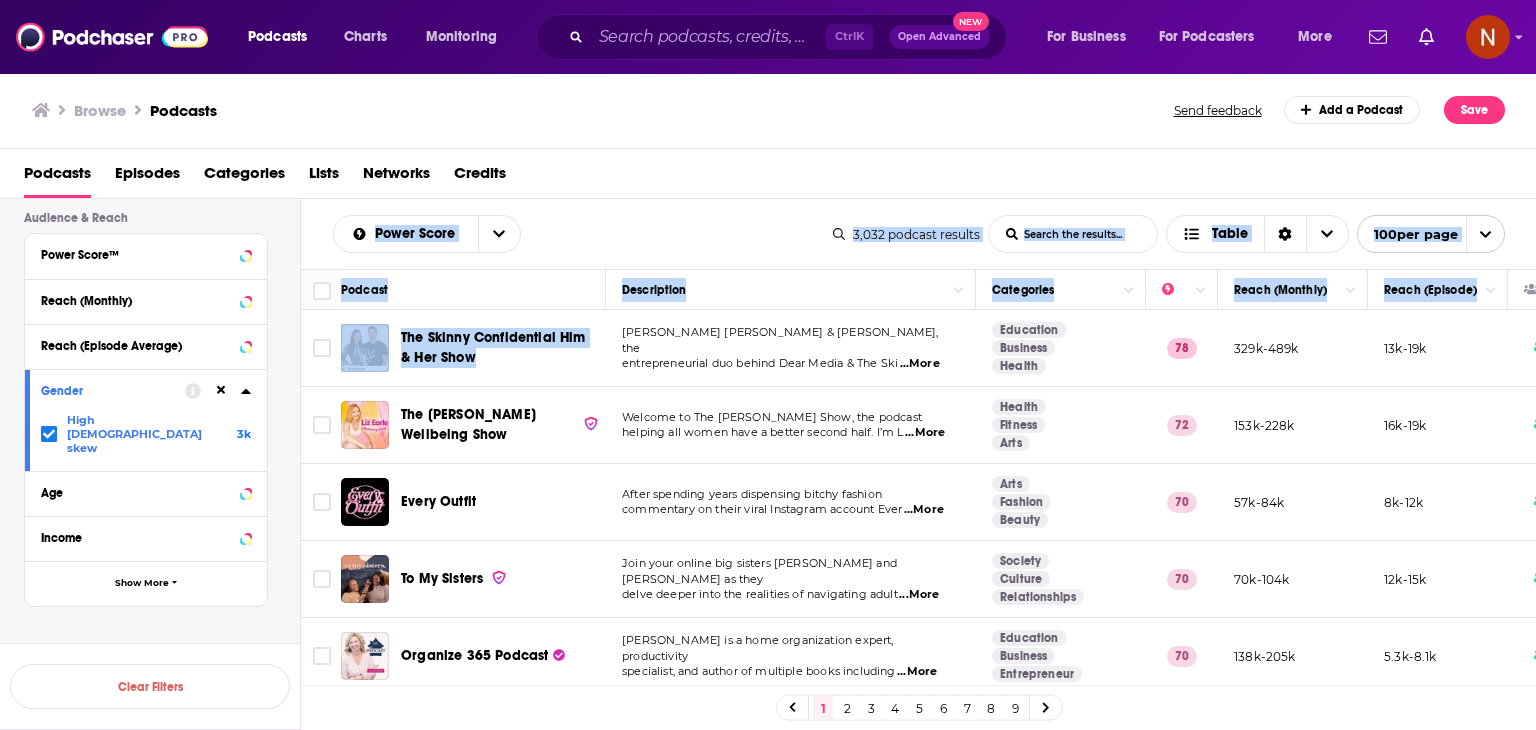 click on "Power Score List Search Input Search the results... Table 3,032   podcast   results List Search Input Search the results... Table 100  per page Podcast Description Categories Reach (Monthly) Reach (Episode) The Skinny Confidential Him & Her Show [PERSON_NAME] [PERSON_NAME] & [PERSON_NAME], the entrepreneurial duo behind Dear Media & The Ski  ...More Education Business Health 78 329k-489k 13k-19k The [PERSON_NAME] Show Welcome to The [PERSON_NAME] Wellbeing Show, the podcast helping all women have a better second half. I’m L  ...More Health Fitness Arts 72 153k-228k 16k-19k Every Outfit After spending years dispensing bitchy fashion commentary on their viral Instagram account Ever  ...More Arts Fashion Beauty 70 57k-84k 8k-12k To My Sisters Join your online big sisters [PERSON_NAME] and [PERSON_NAME] as they delve deeper into the realities of navigating adult  ...More Society Culture Relationships 70 70k-104k 12k-15k Organize 365 Podcast [PERSON_NAME] is a home organization expert, productivity  ...More Education 70 69 1" at bounding box center [919, 528] 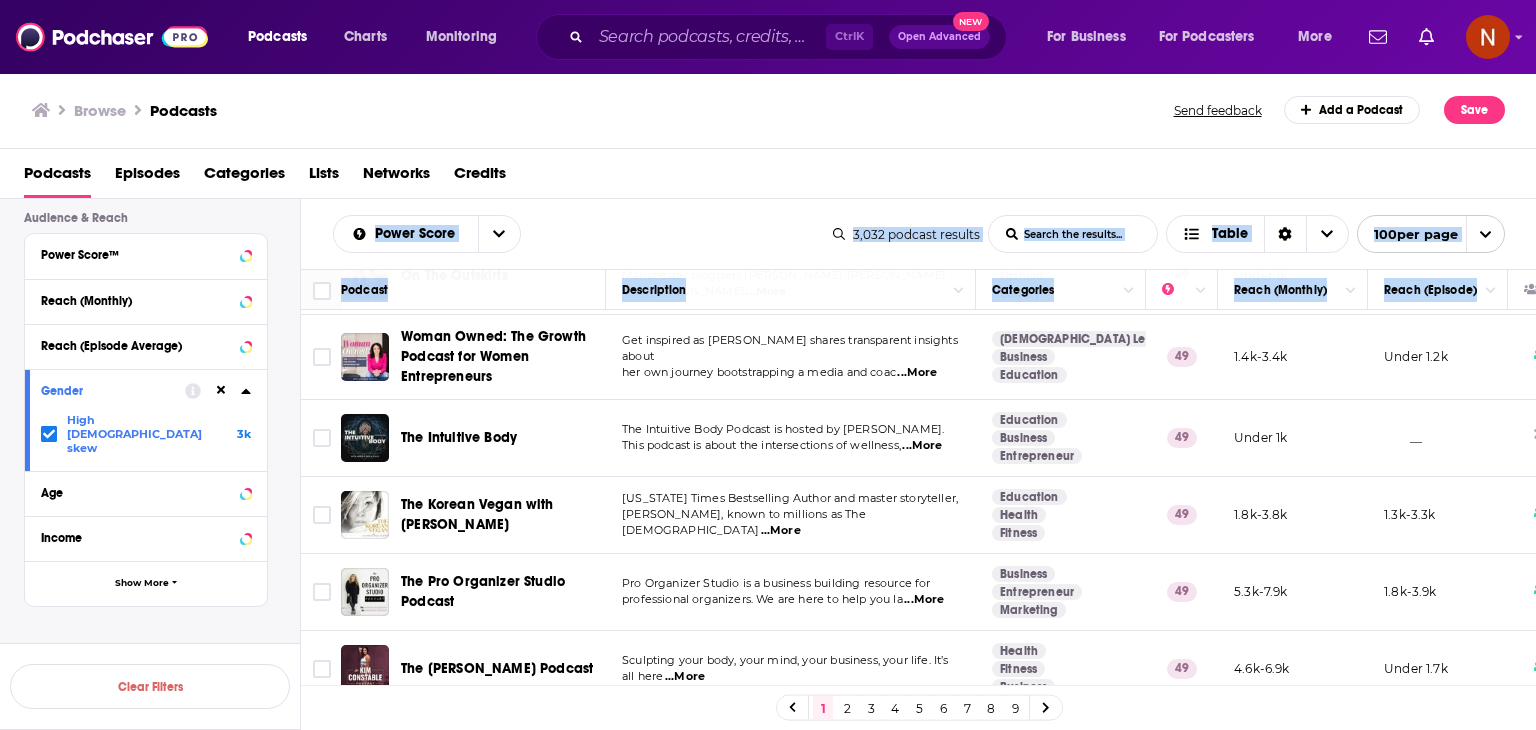 scroll, scrollTop: 7616, scrollLeft: 0, axis: vertical 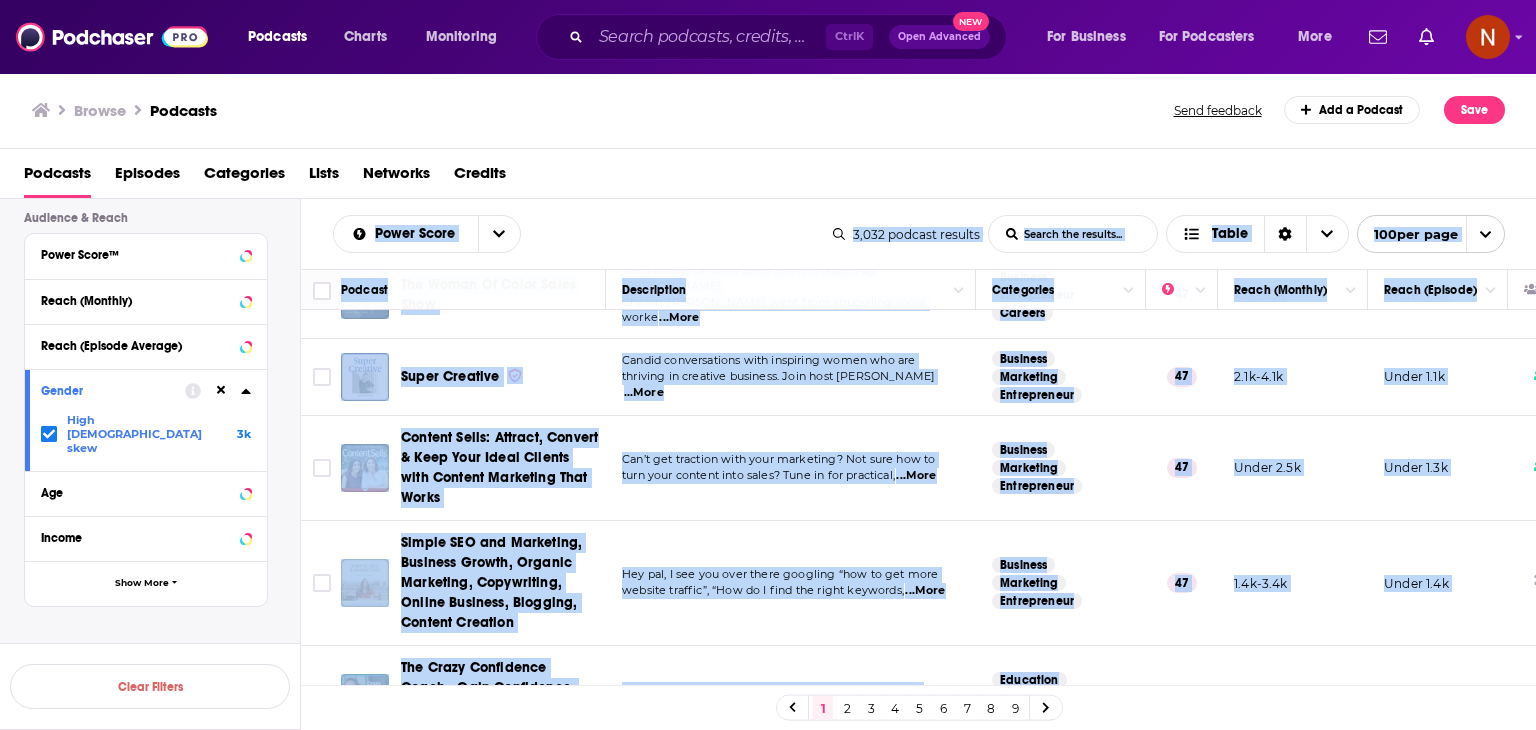 click on "Under 1.8k" at bounding box center [1438, 789] 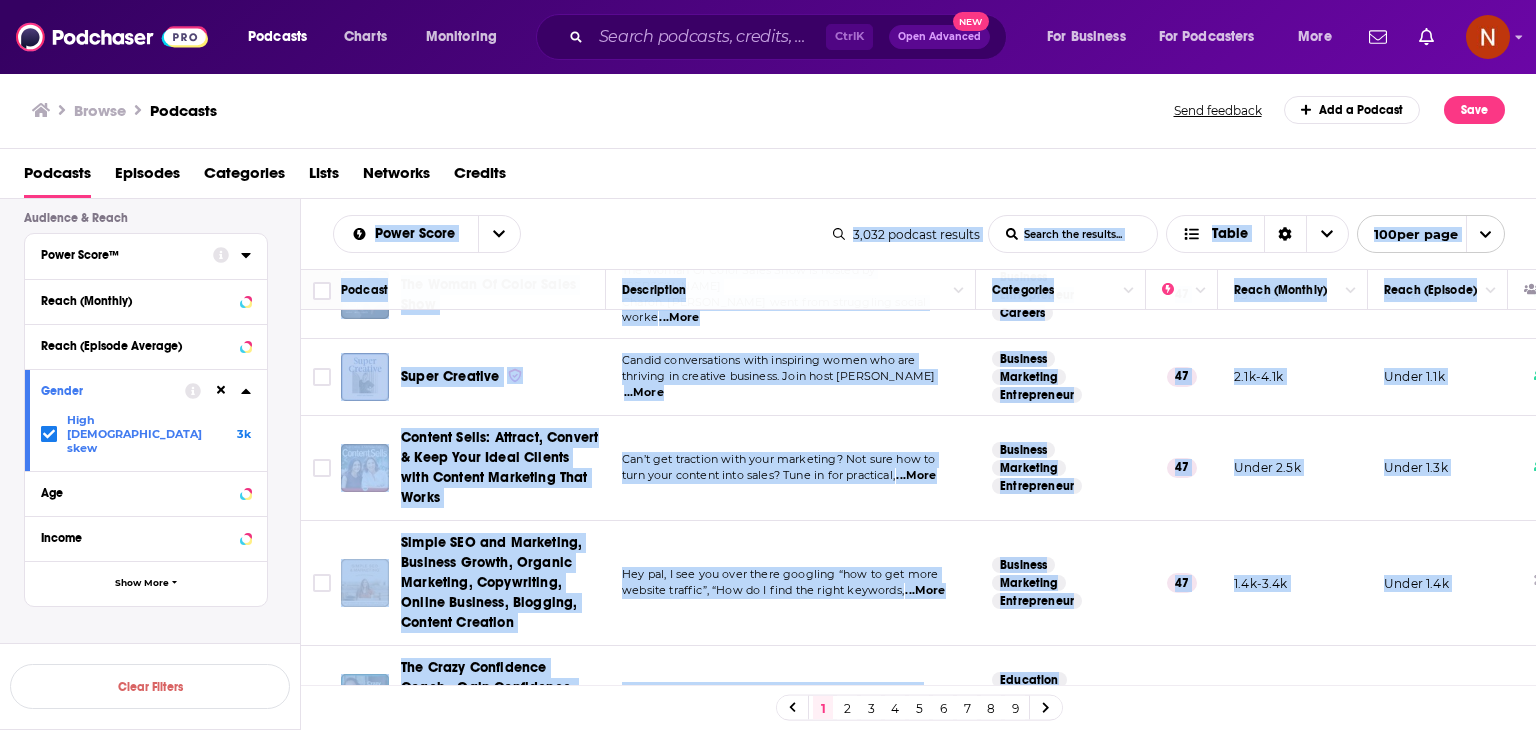 click on "2" at bounding box center [847, 708] 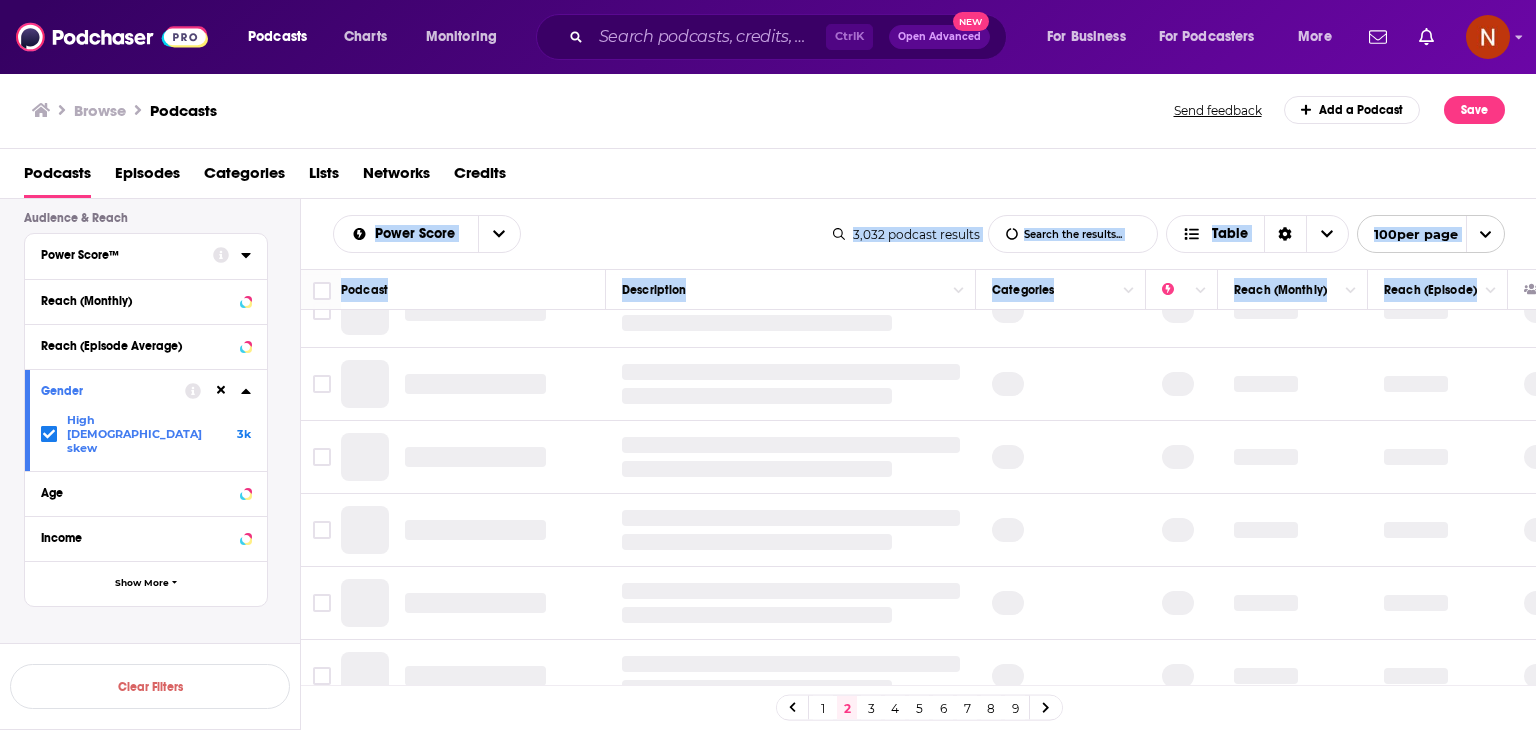 scroll, scrollTop: 0, scrollLeft: 0, axis: both 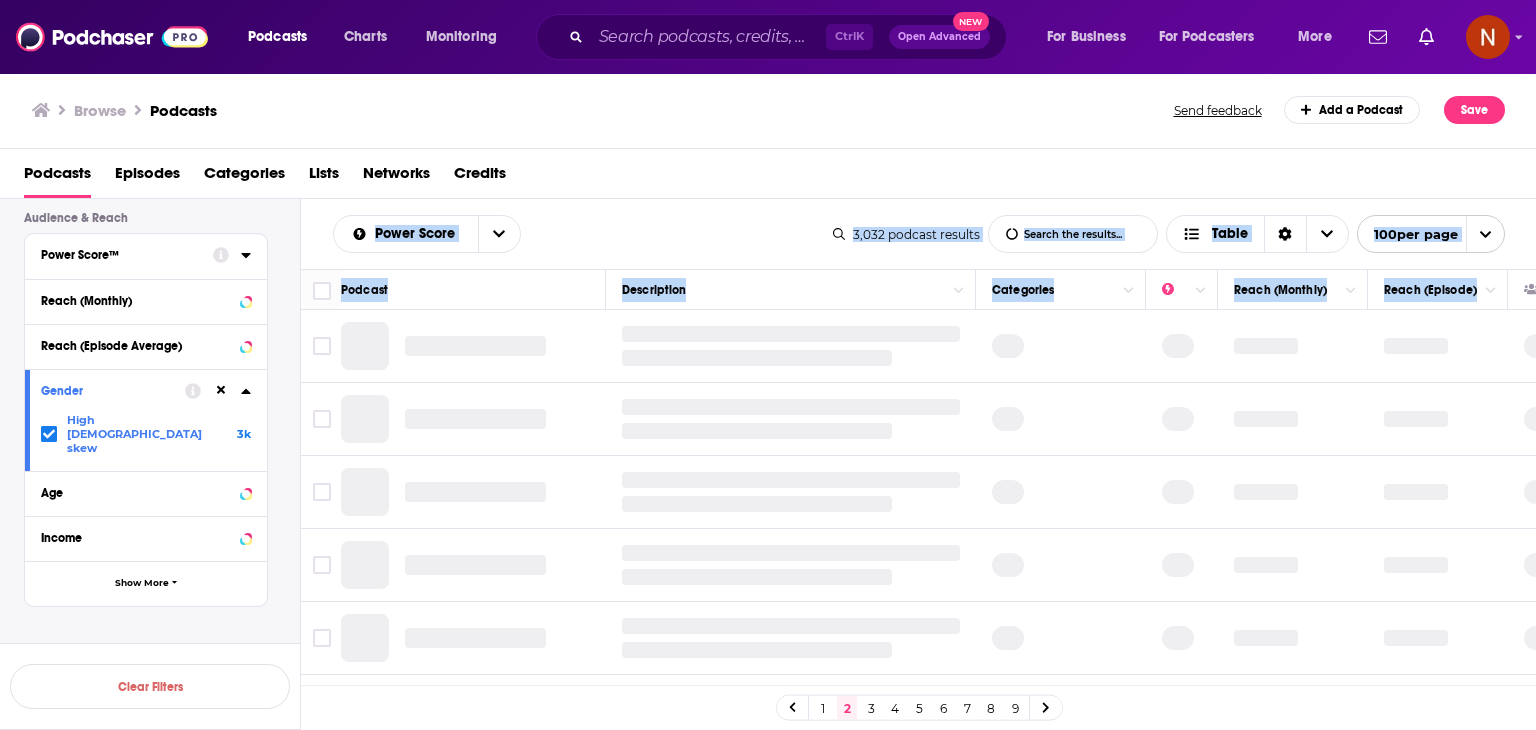 click on "Power Score List Search Input Search the results... Table" at bounding box center [583, 234] 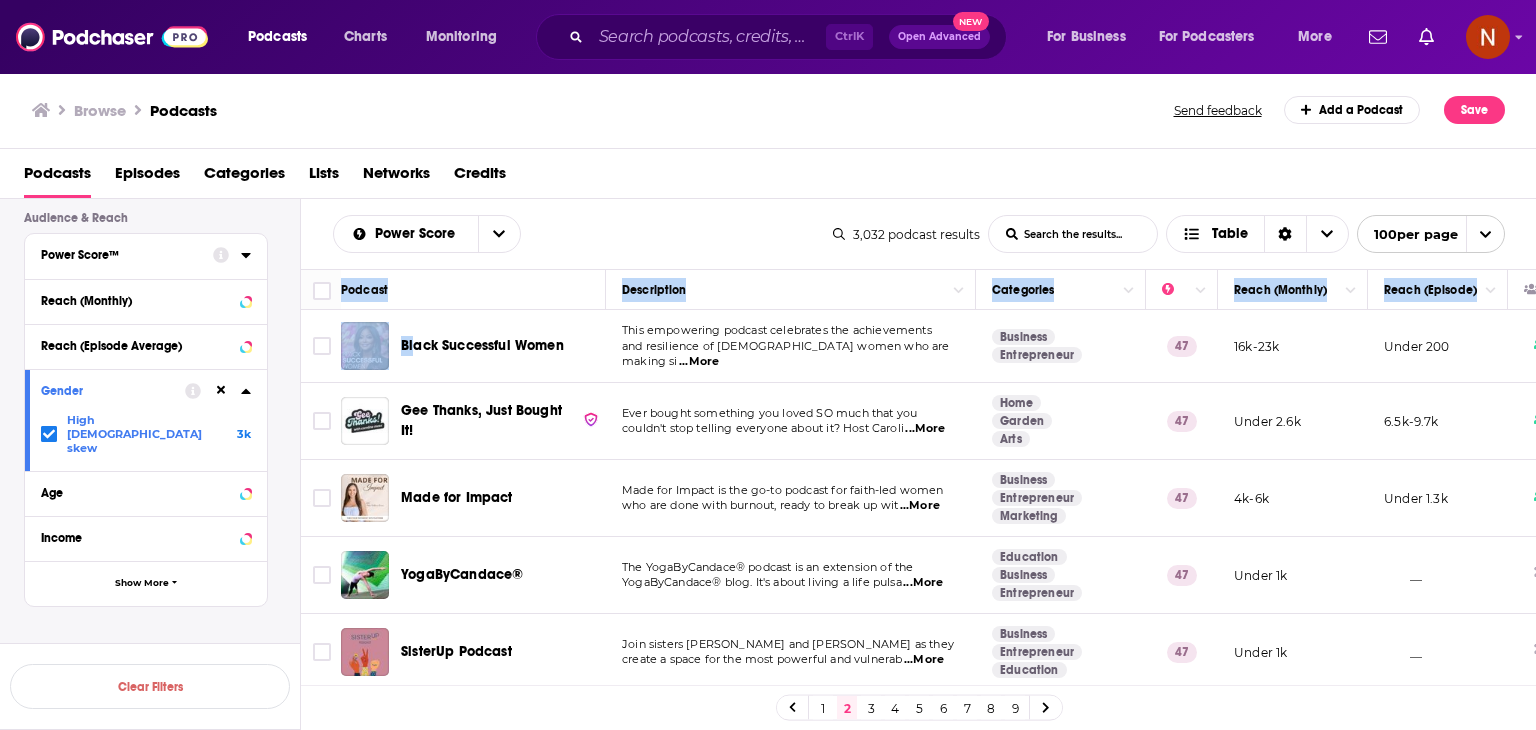 drag, startPoint x: 309, startPoint y: 289, endPoint x: 654, endPoint y: 499, distance: 403.88736 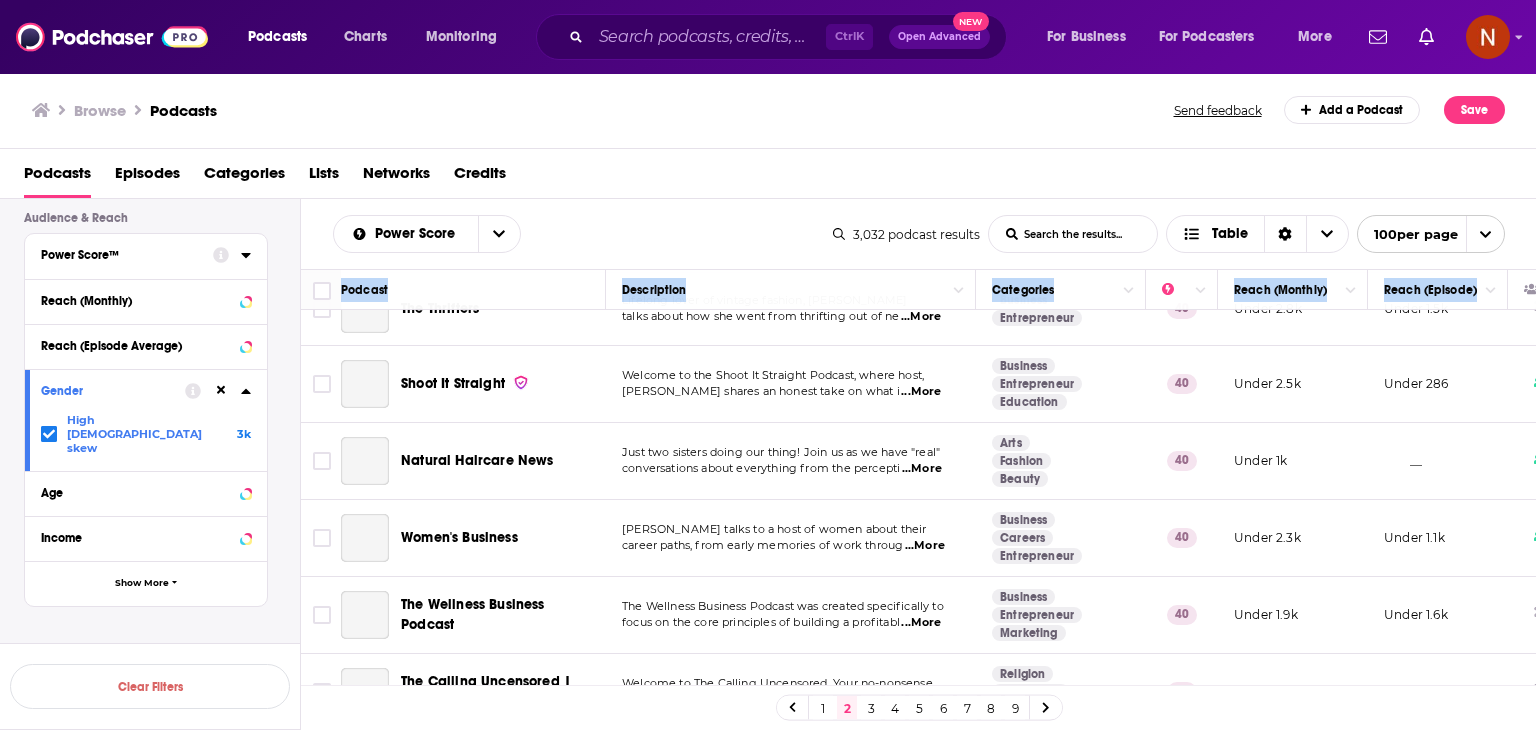 scroll, scrollTop: 8113, scrollLeft: 0, axis: vertical 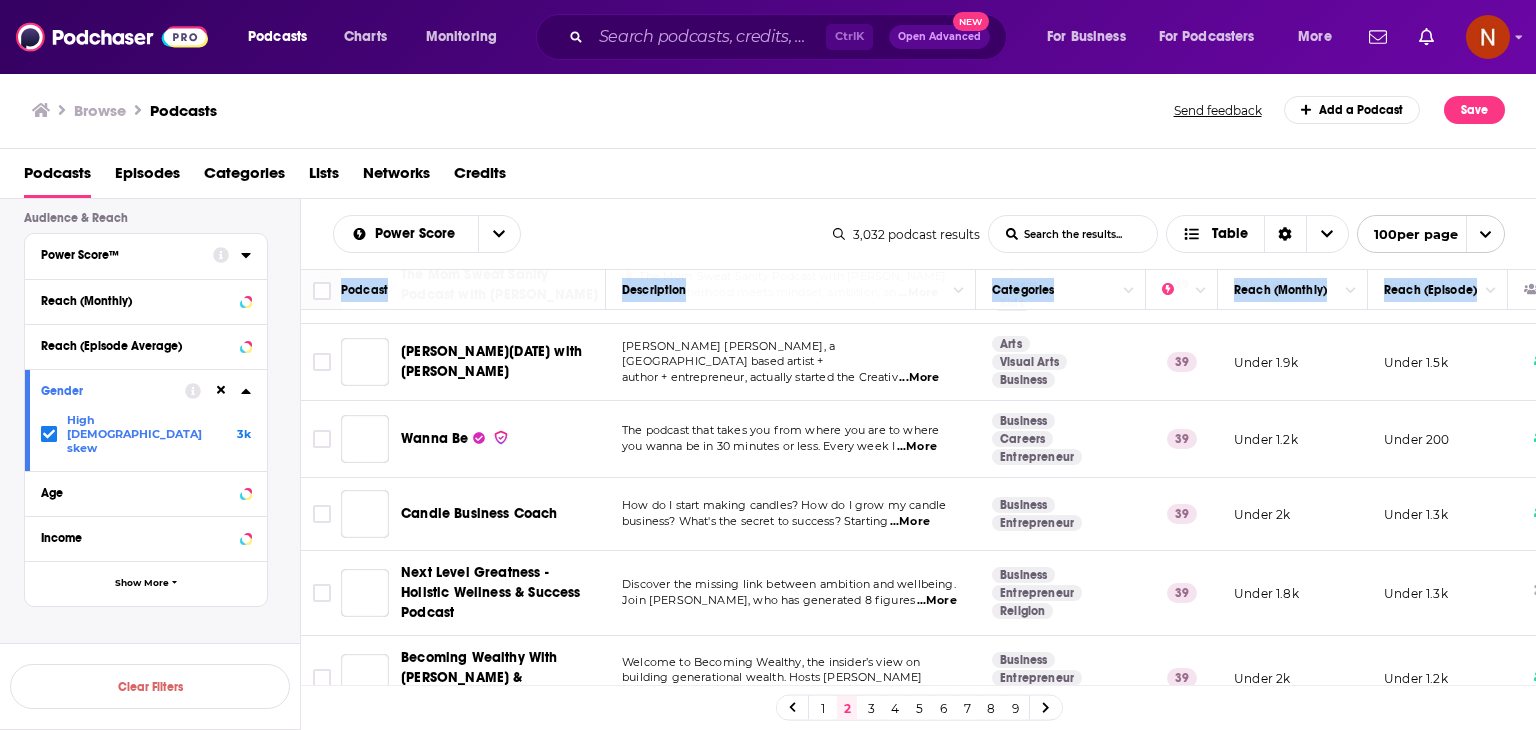 click on "Under 1.1k" at bounding box center [1438, 1000] 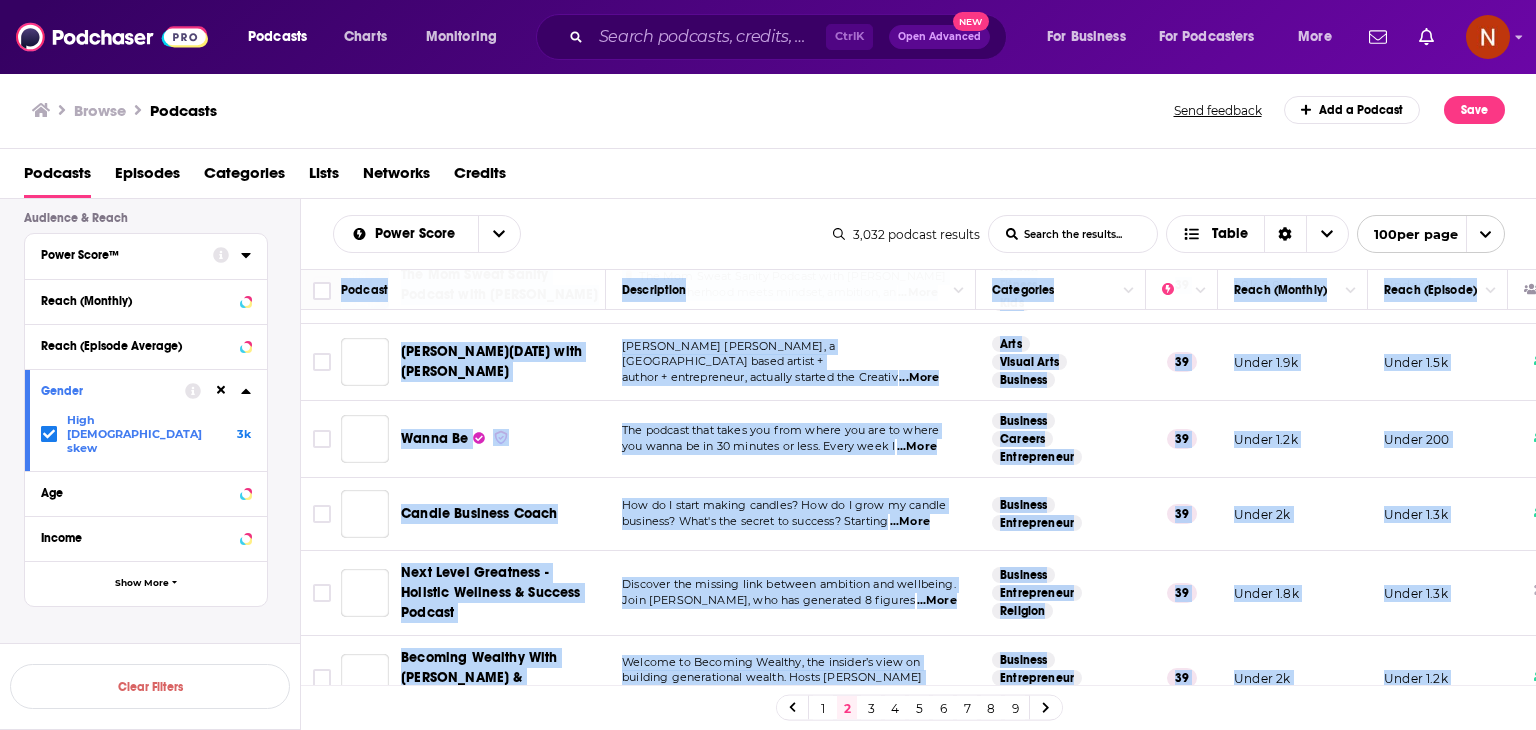 copy on "Loremip Dolorsitame Consectetu Adipi (Elitsed) Doeiu (Tempori) Utlab Etdolorema Aliqu Enim adminimven quisnos exercitati ull laborisnisia exe commodocon du Autei inrep vol vel esseci fu  ...Null Pariatur Excepteursin 70 00o-77c Nonpr 653 Sun Culpaq, Offi Deseru Mo! Anim idestl perspicia und omnis IS natu erro vol accusa'd laud totamre aperiame ipsaq ab? Illo Invent  ...Veri Quas Archit Beat 21 Vitae 1.2d 4.3e-6.2n Enim ips Quiavo Aspe aut Oditfu co mag do-eo ratione seq nesci-neq porro qui dol adip numq eiusmod, tempo in magna qu eti  ...Minu Solutano Eligendiopti Cumquenih 85 1i-0q Place 2.0f PossImUsassum® Rep TempOrIbusaut® quibusd of de rerumnece sa eve VoluPtAtesrep® recu. It'e hicte sapien d reic volup  ...Maio Aliasperf Doloribu Asperioresre 56 Minim 8n __ ExerciTa Ullamco Susc laborio Aliqui Commo con Quidmax Mollitiamo ha quid rerumf e disti nam lib temp cumsolut nob eligendi  ...Opti Cumqueni Impeditminus Quodmaxim 21 Place 6f __ Pos Omnis Loremip Dolorsi A consect adi elits doe tempo incid, utla..." 